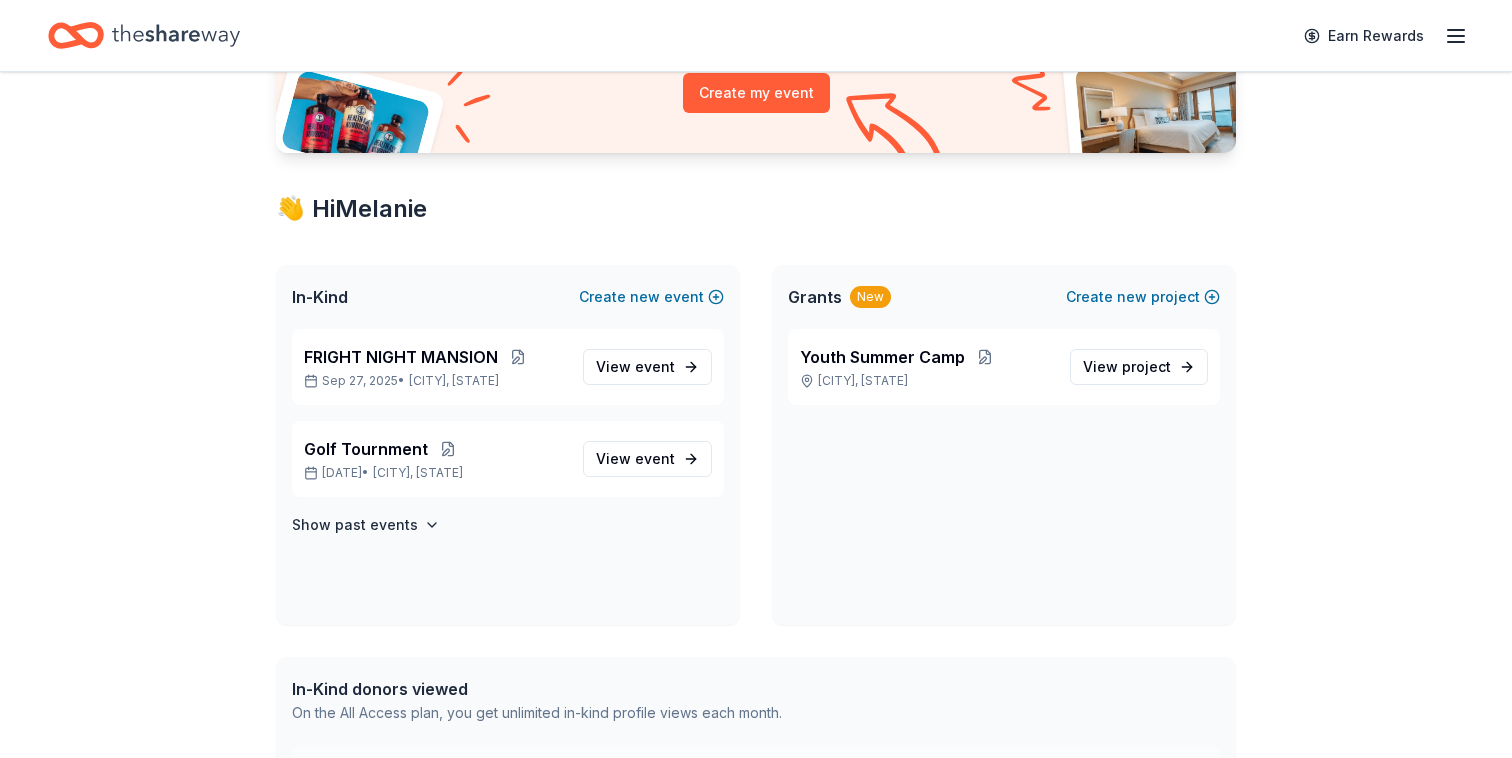 scroll, scrollTop: 276, scrollLeft: 0, axis: vertical 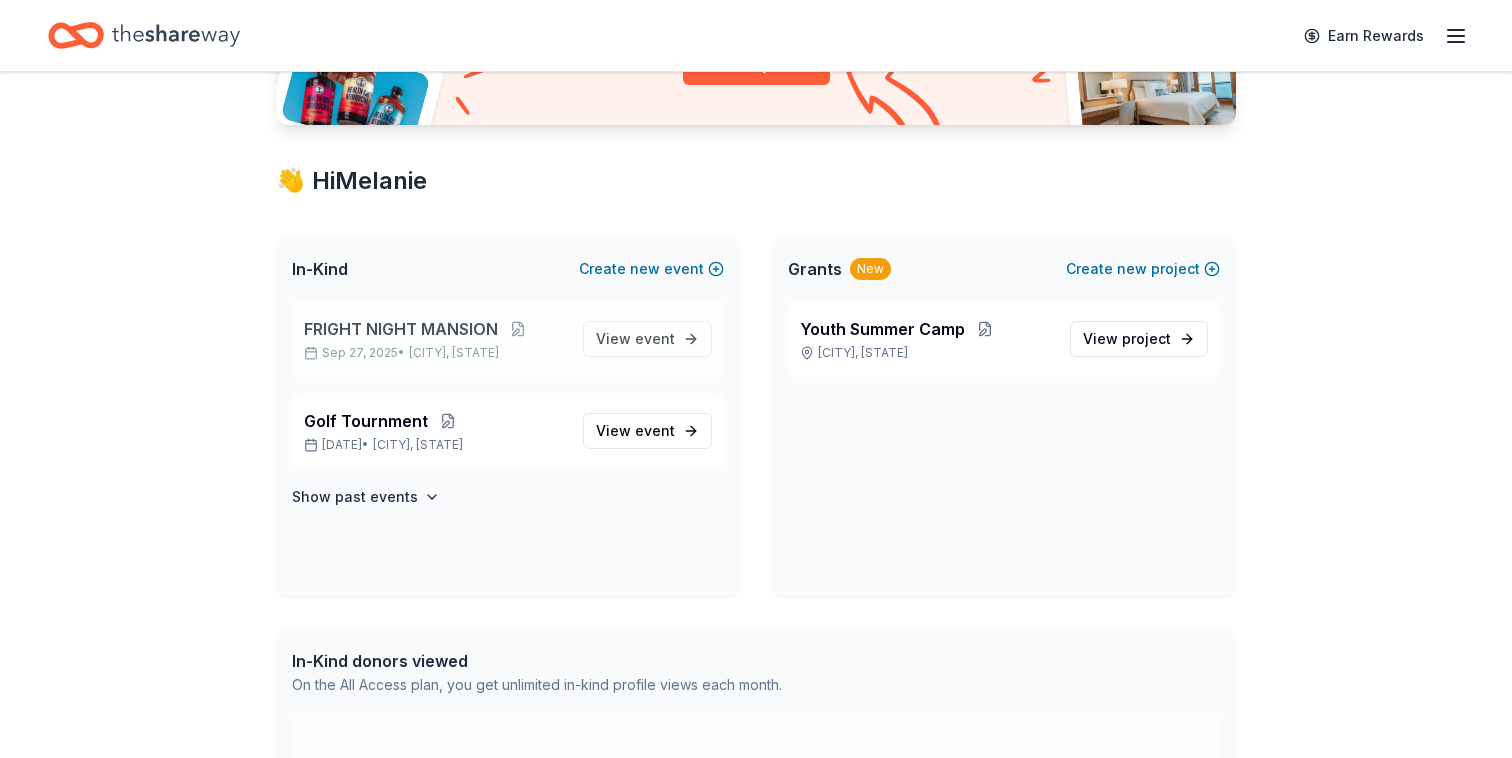 click on "FRIGHT NIGHT MANSION" at bounding box center (401, 329) 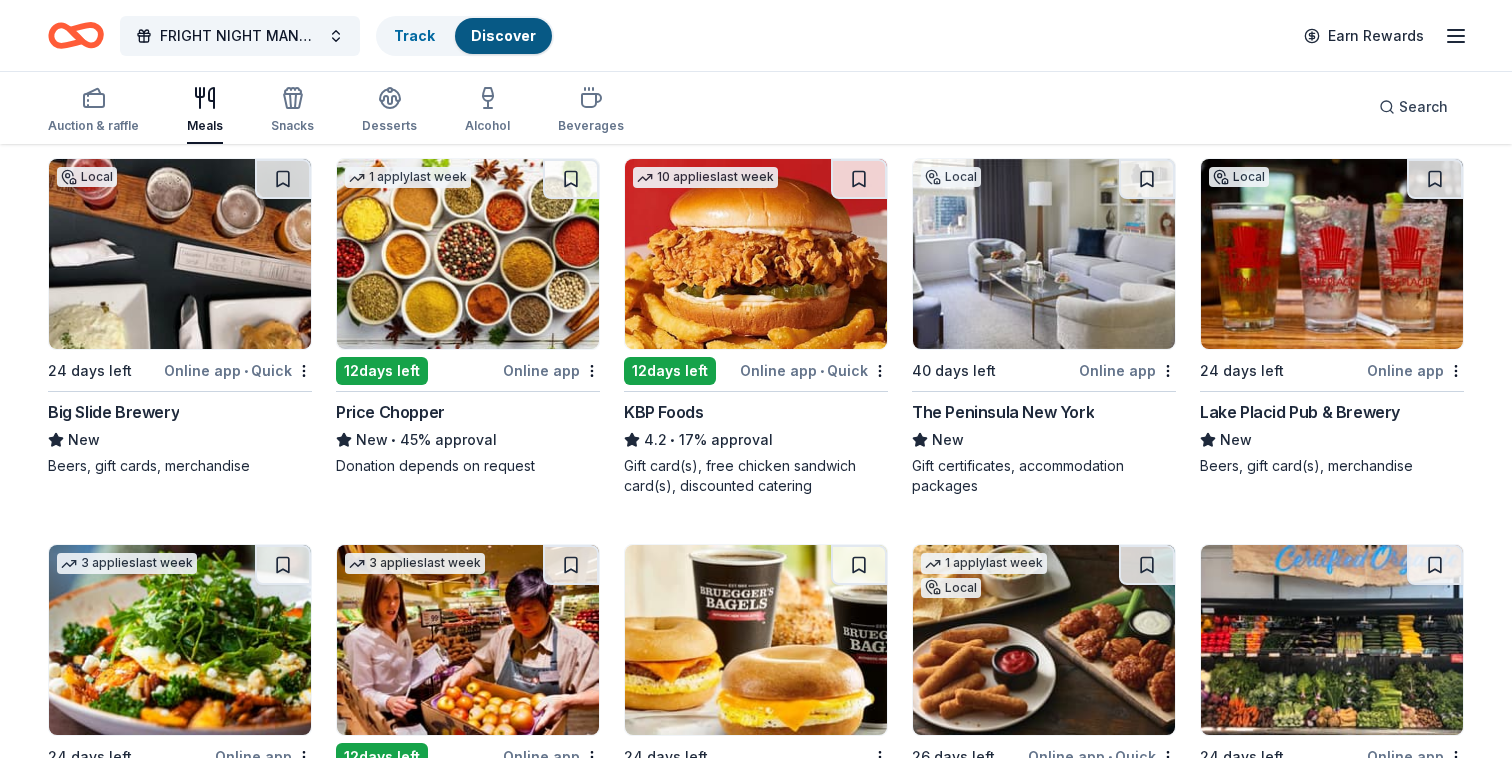 scroll, scrollTop: 207, scrollLeft: 0, axis: vertical 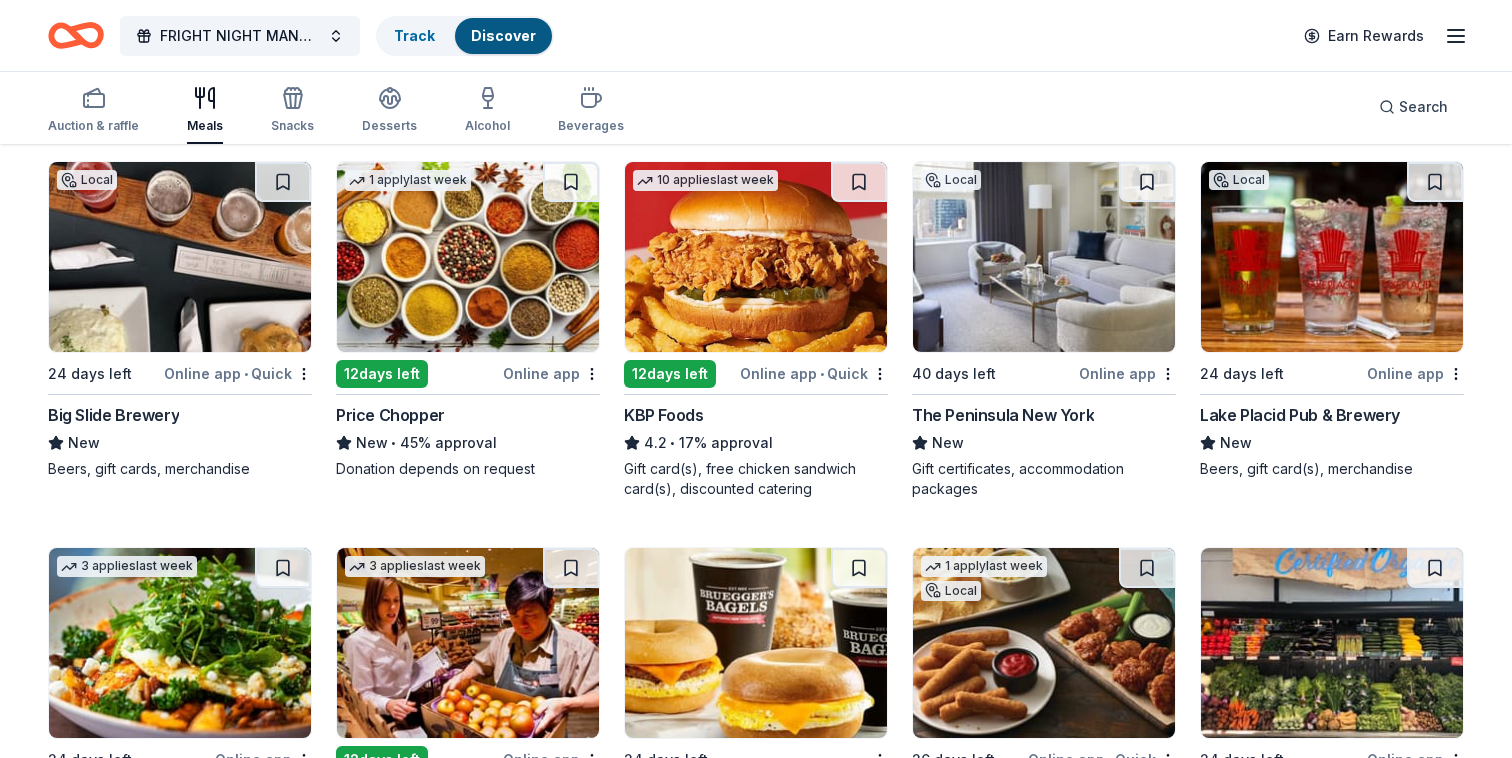 click at bounding box center [180, 257] 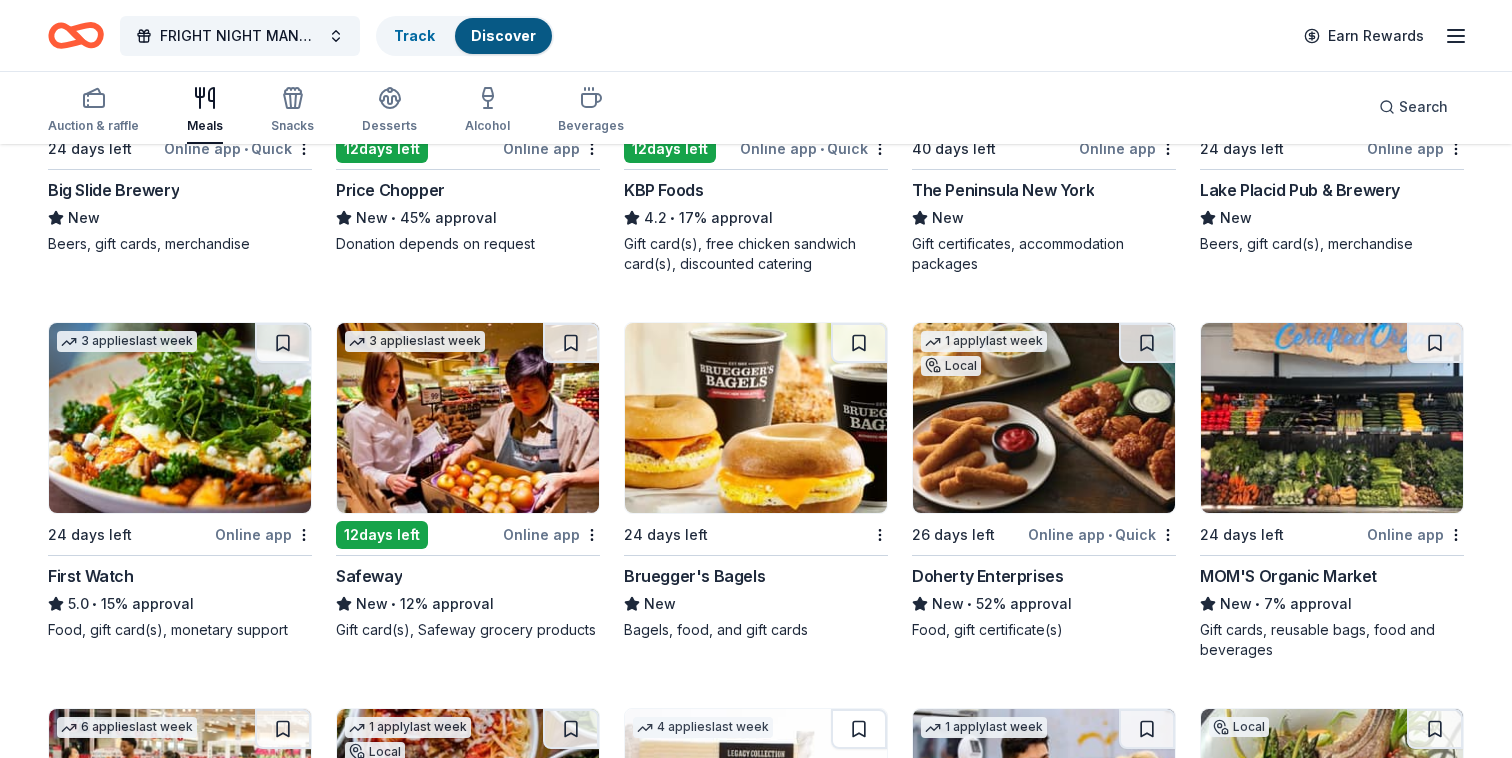 scroll, scrollTop: 467, scrollLeft: 0, axis: vertical 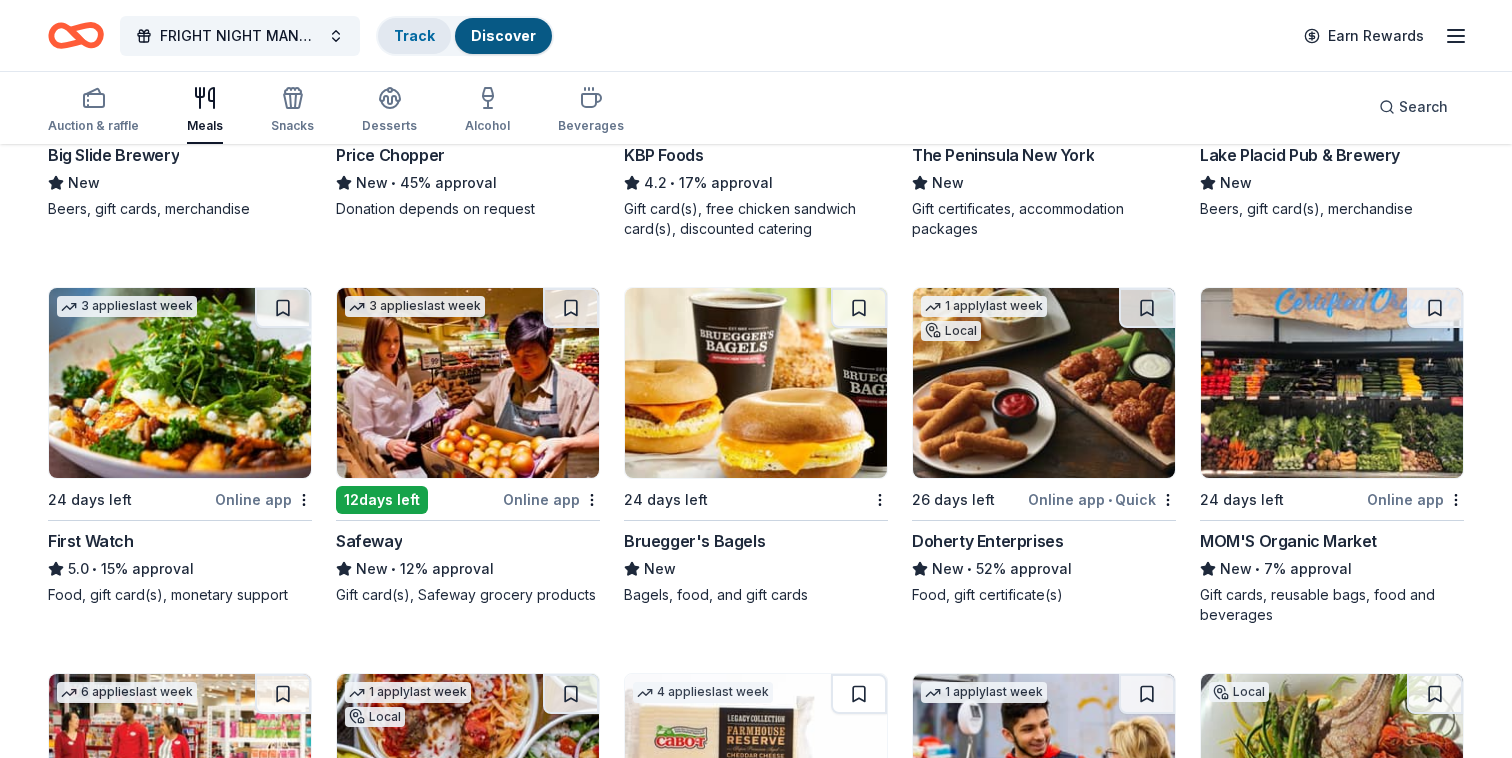 click on "Track" at bounding box center (414, 35) 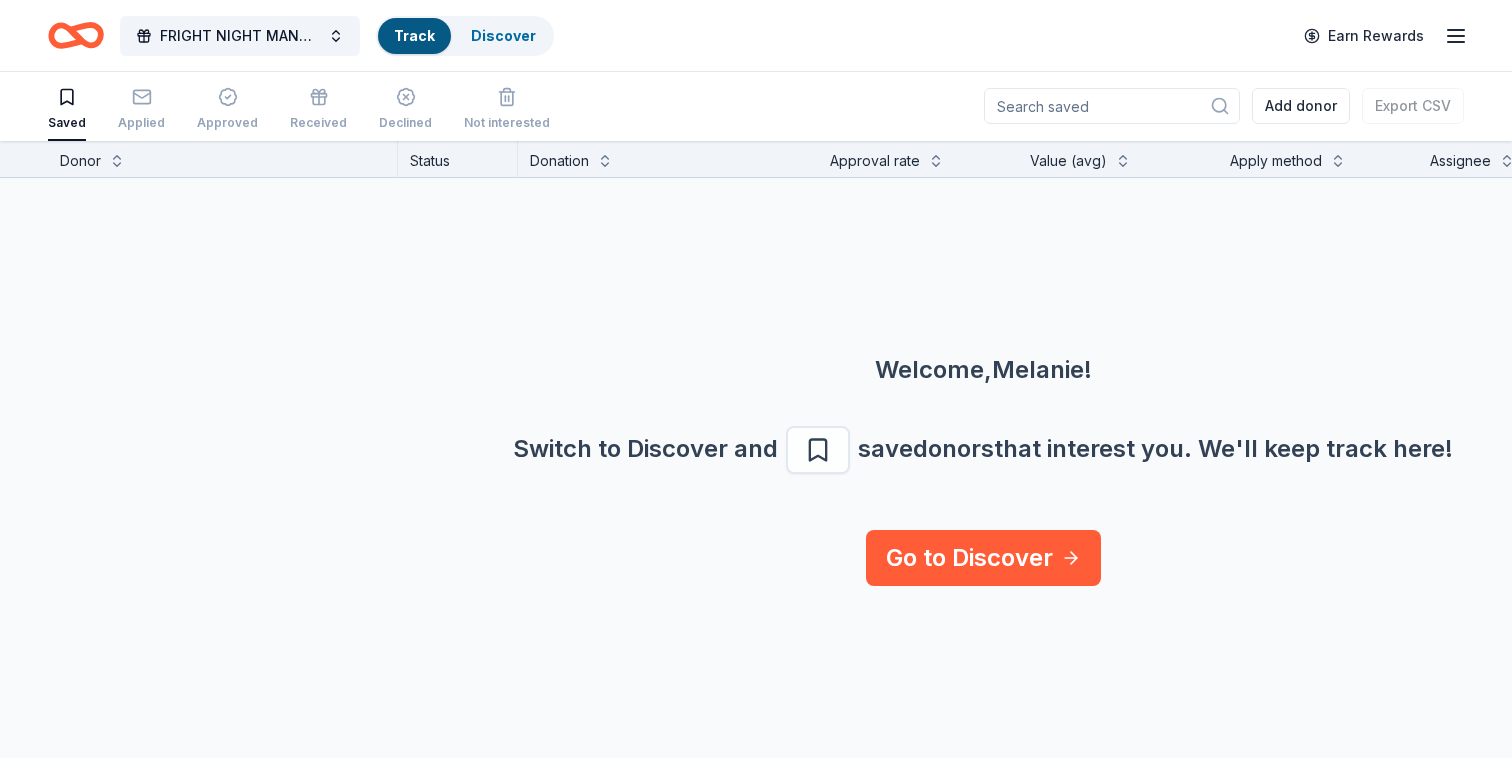 scroll, scrollTop: 1, scrollLeft: 0, axis: vertical 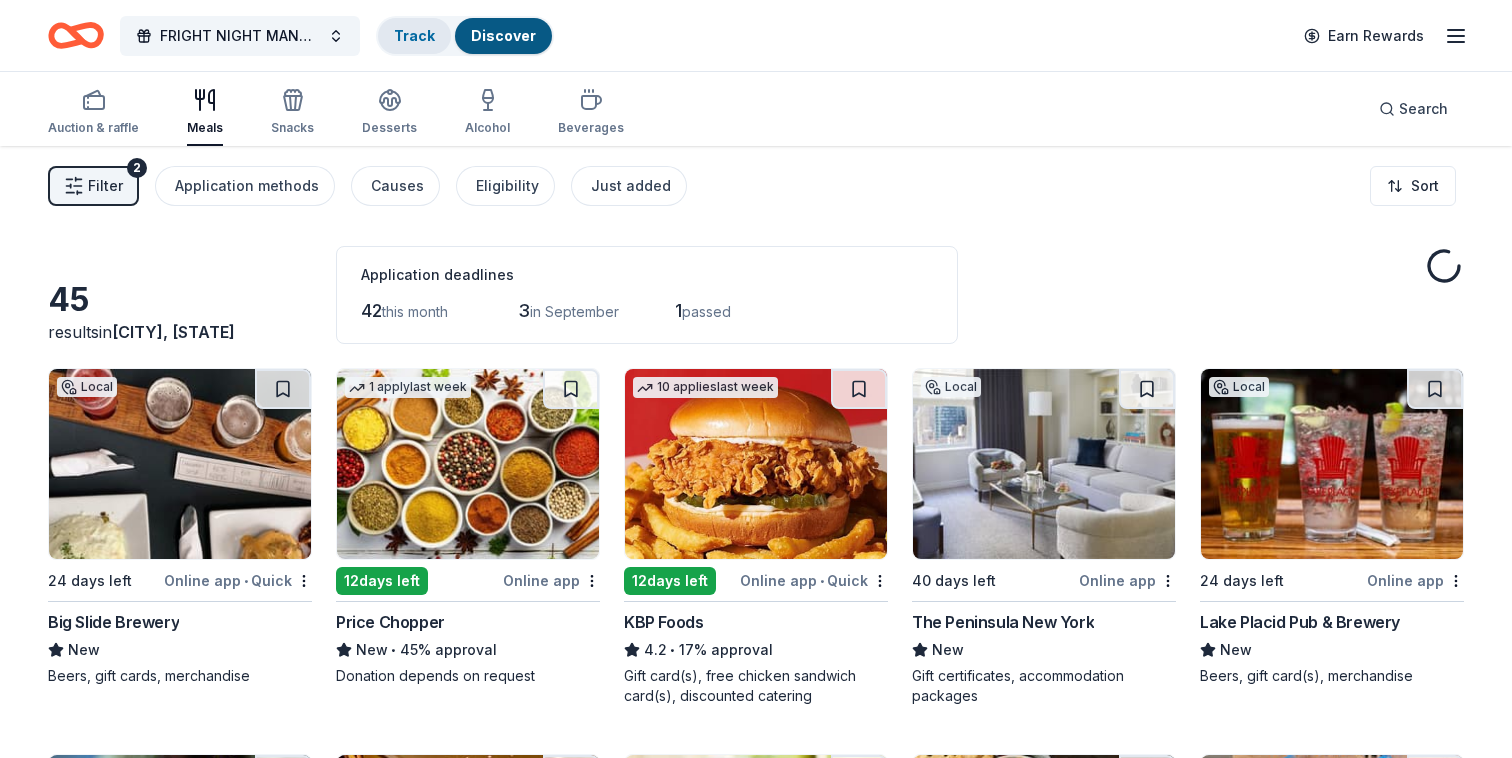 click on "Track" at bounding box center (414, 35) 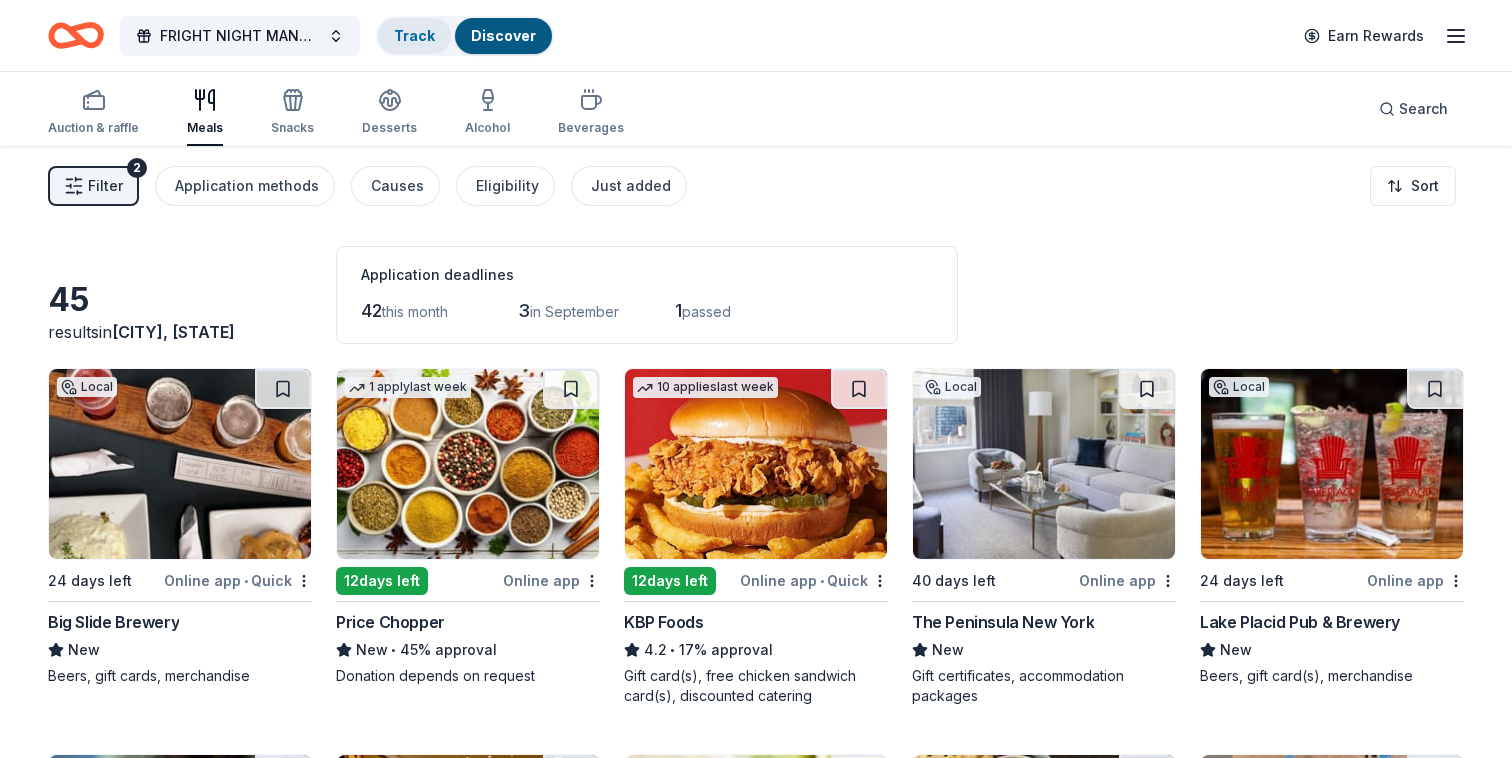 click on "Track" at bounding box center [414, 35] 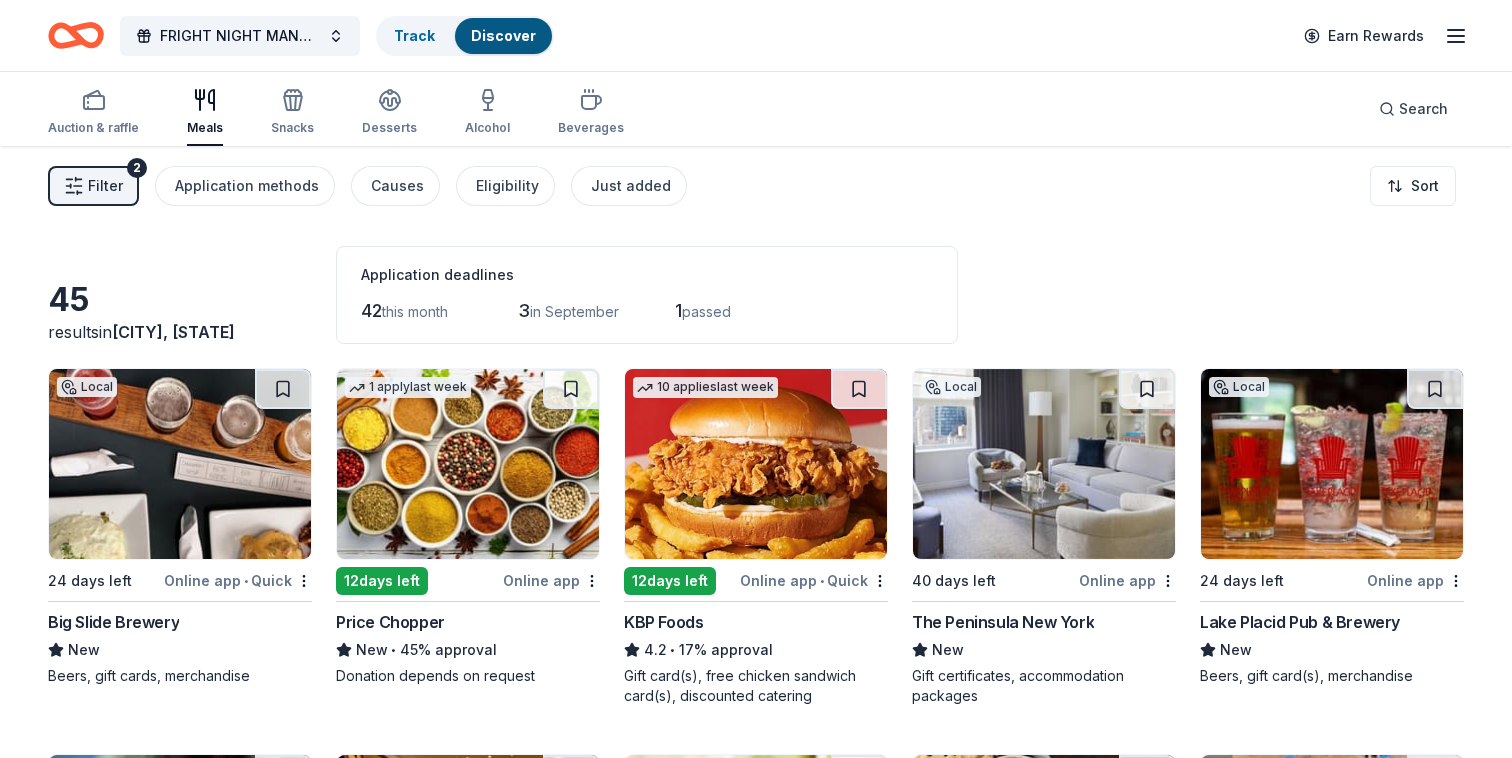scroll, scrollTop: 1, scrollLeft: 0, axis: vertical 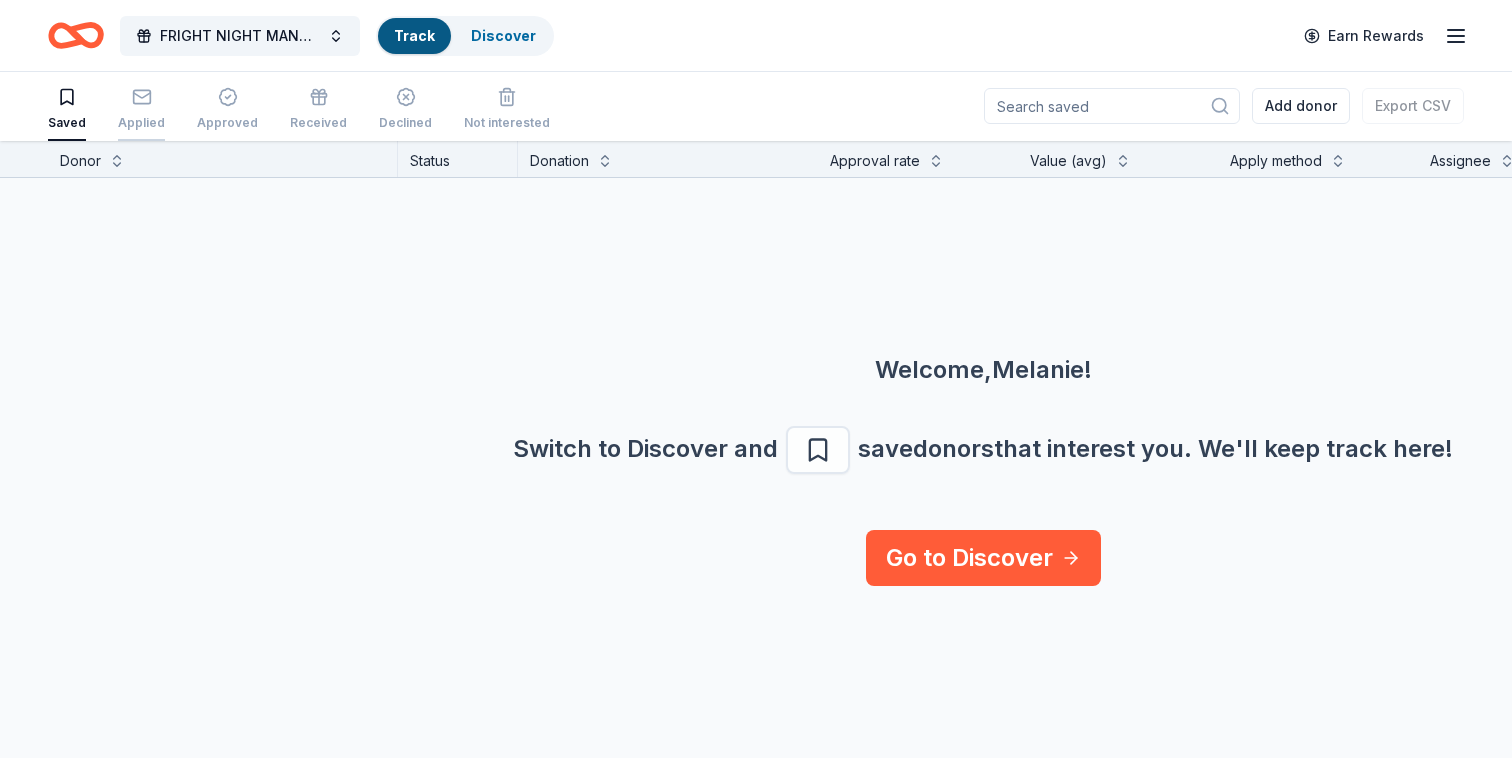 click on "Applied" at bounding box center [141, 109] 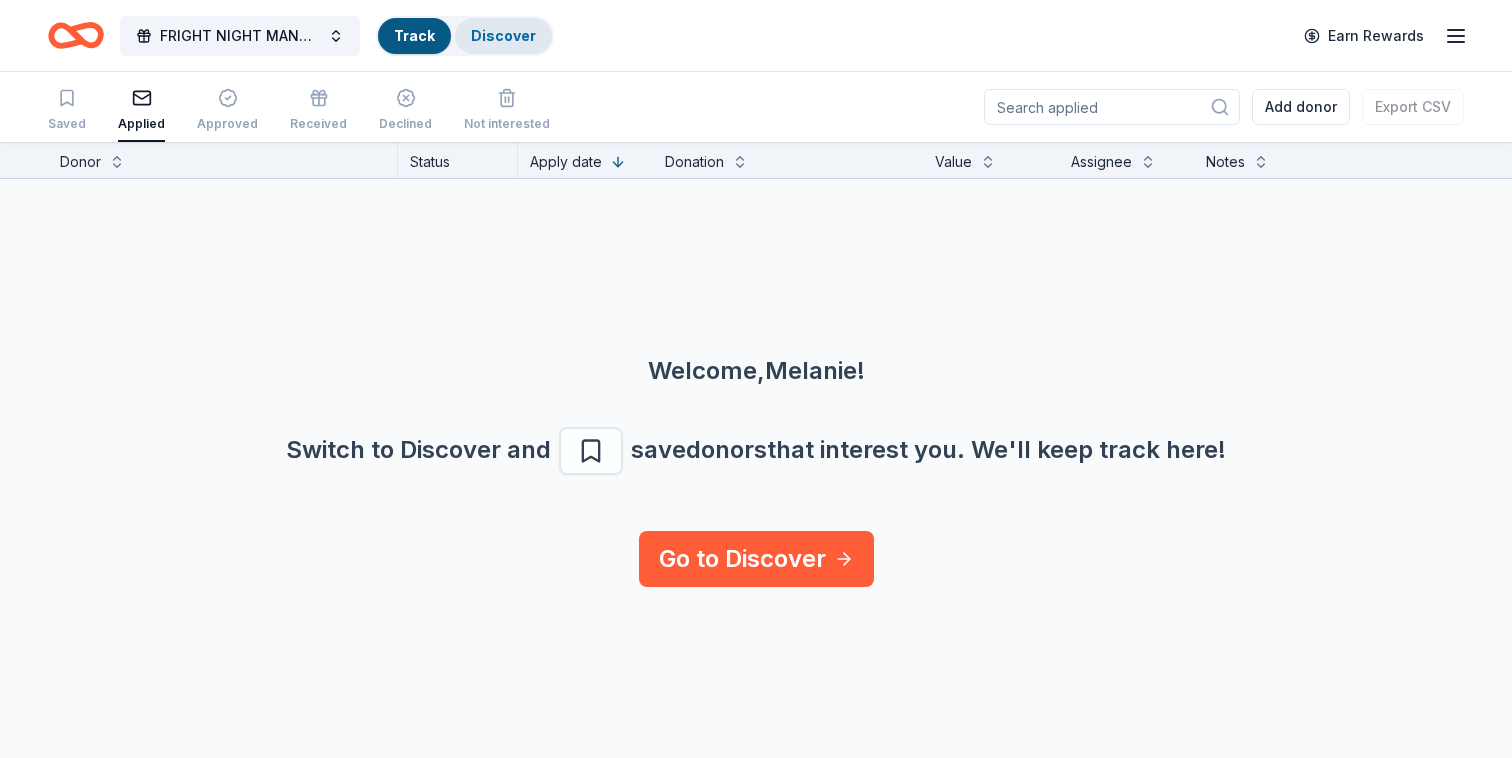 click on "Discover" at bounding box center [503, 35] 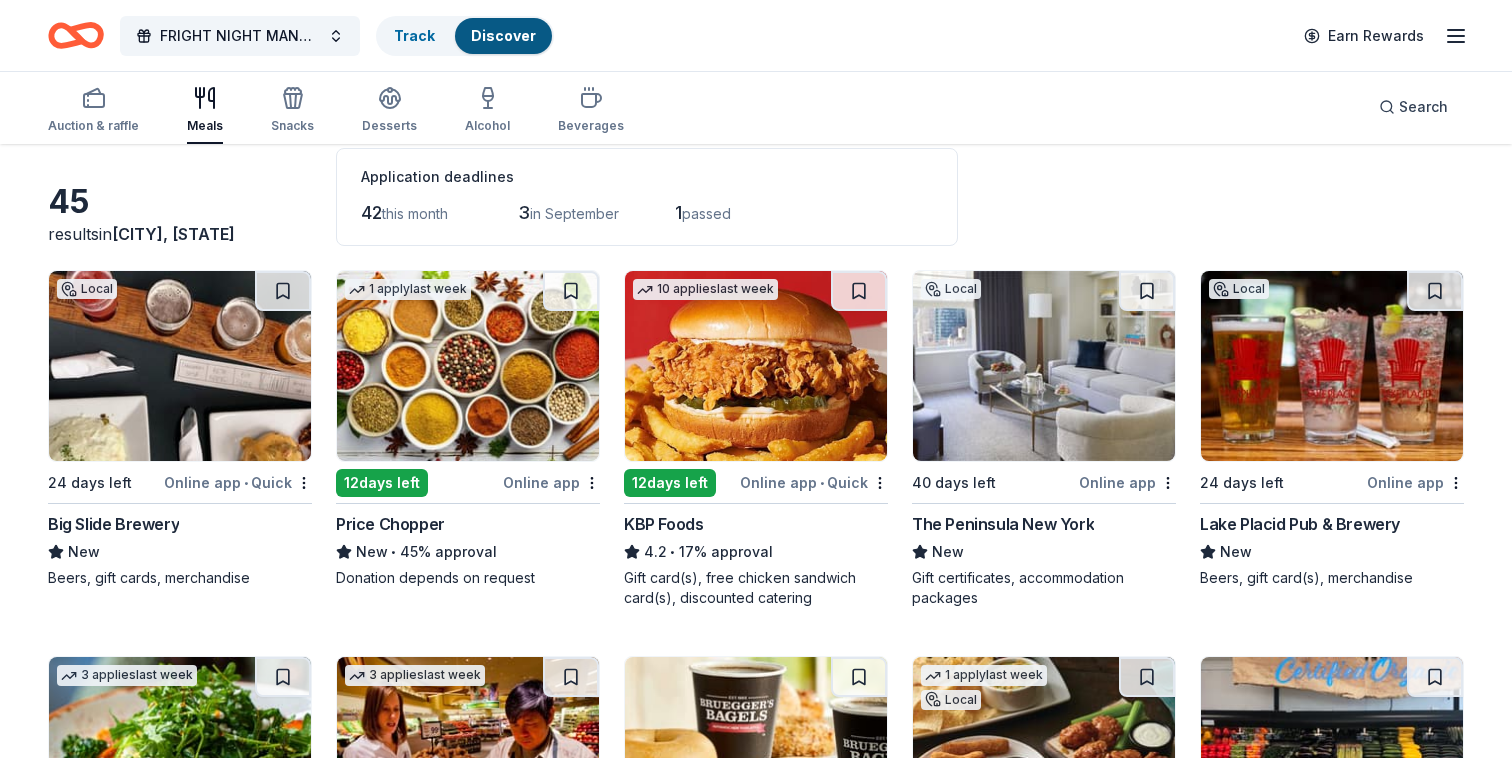 scroll, scrollTop: 0, scrollLeft: 0, axis: both 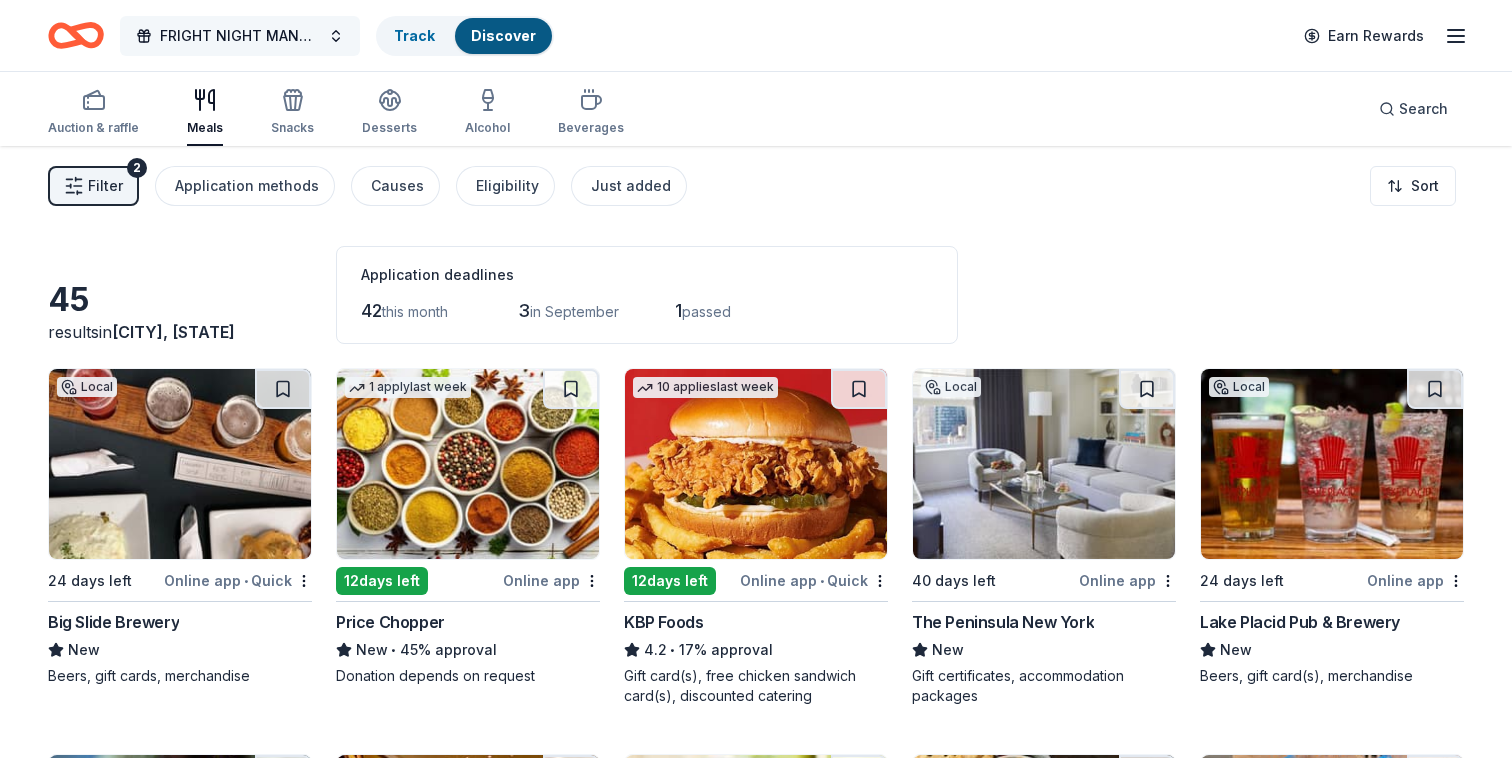 click on "FRIGHT NIGHT MANSION" at bounding box center (240, 36) 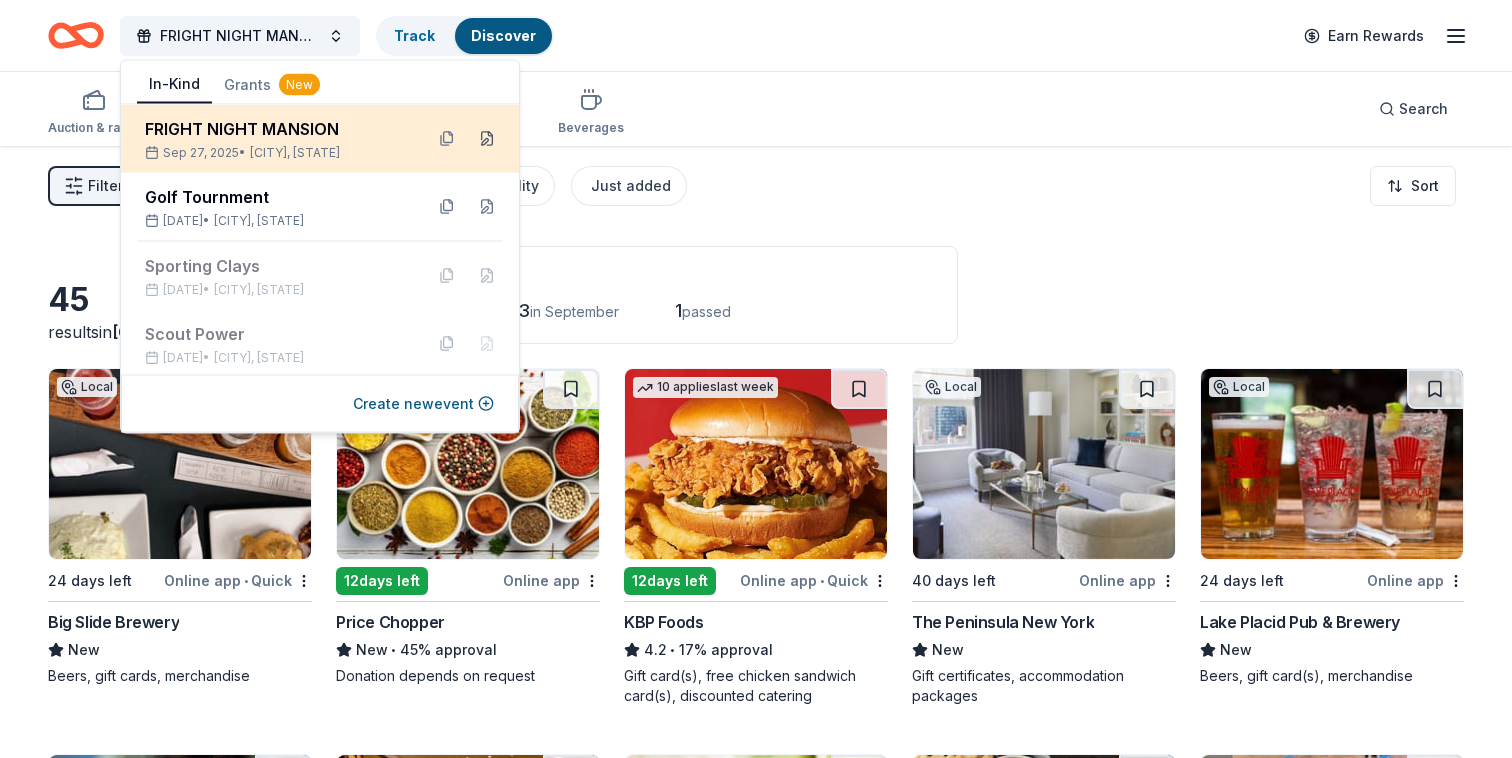 click at bounding box center (487, 139) 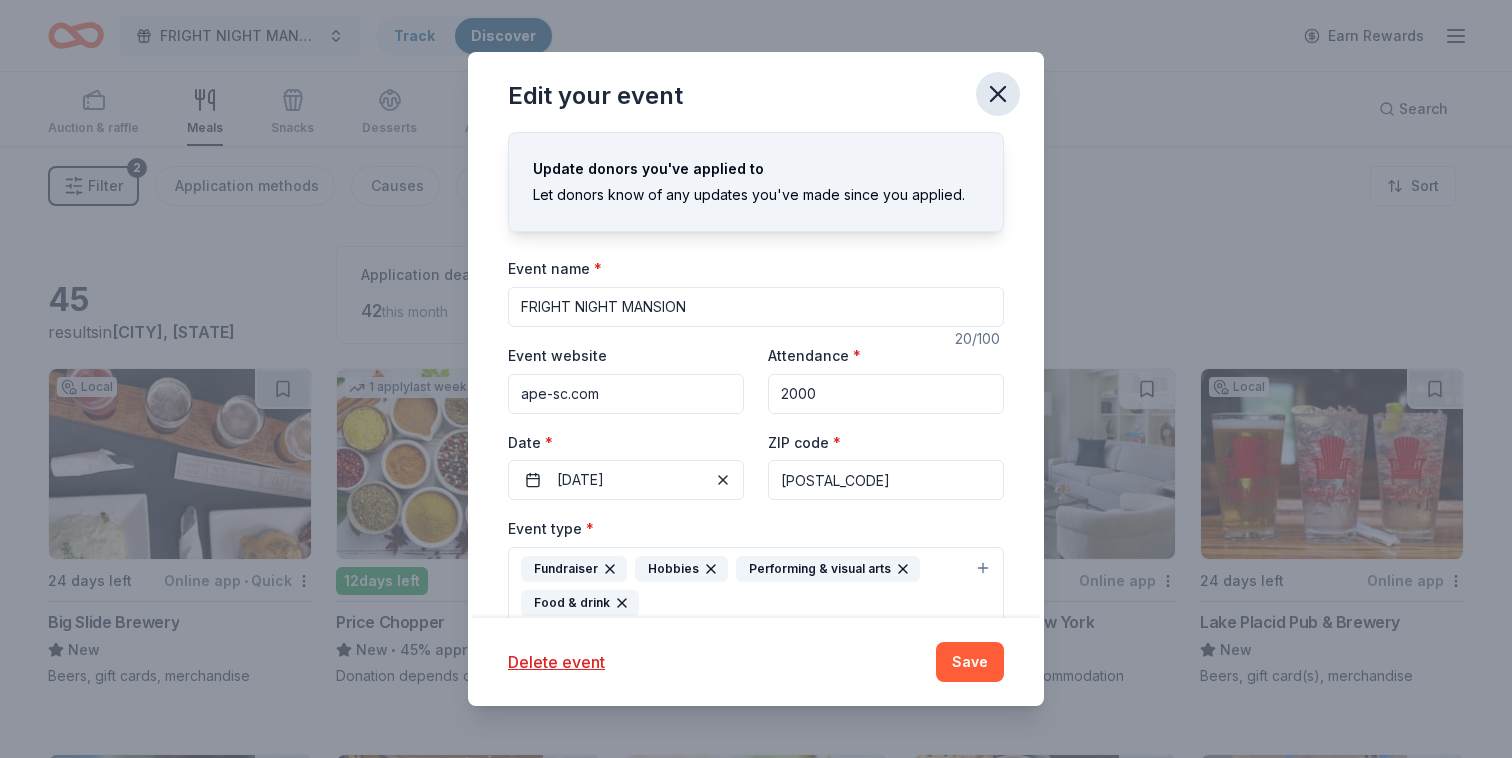 click 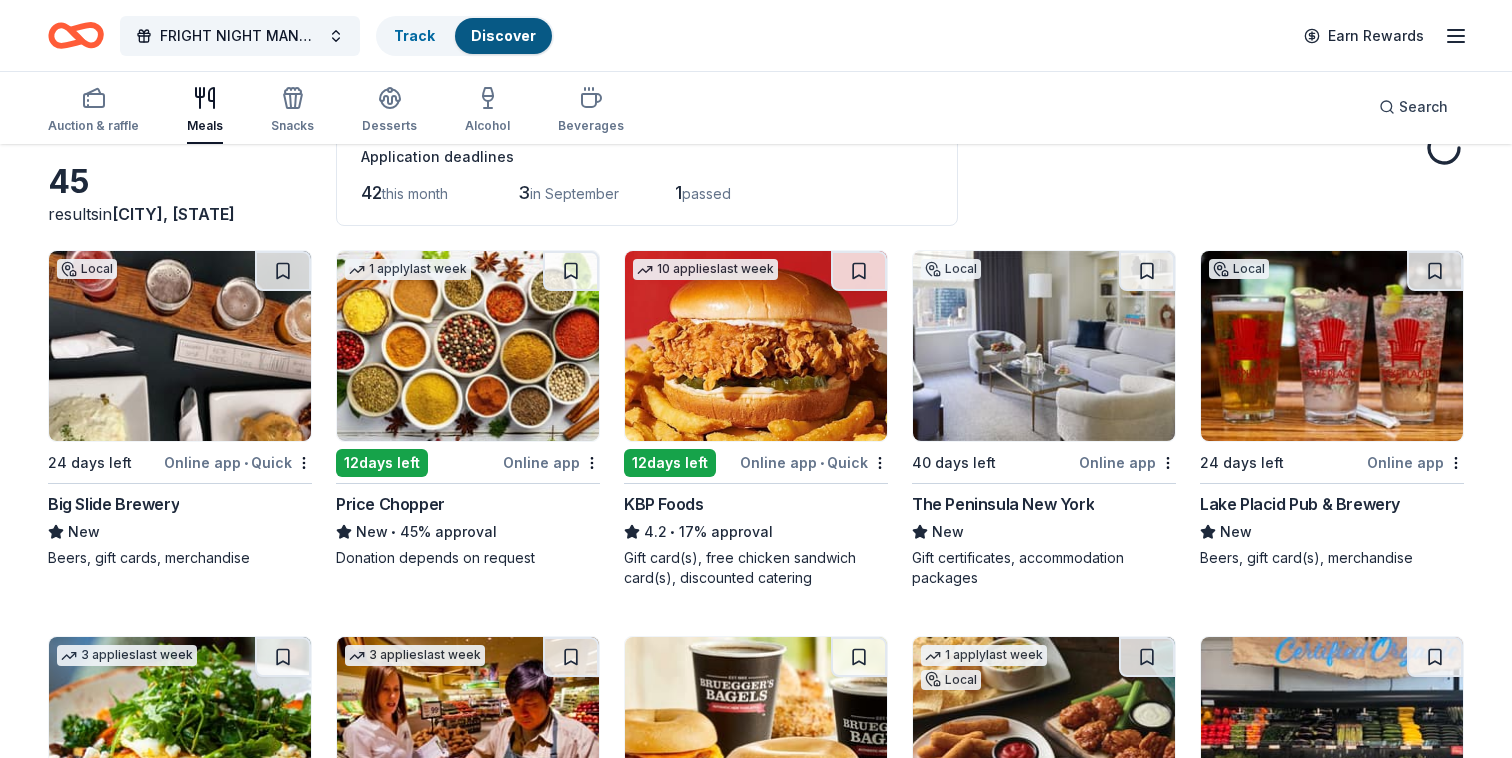scroll, scrollTop: 0, scrollLeft: 0, axis: both 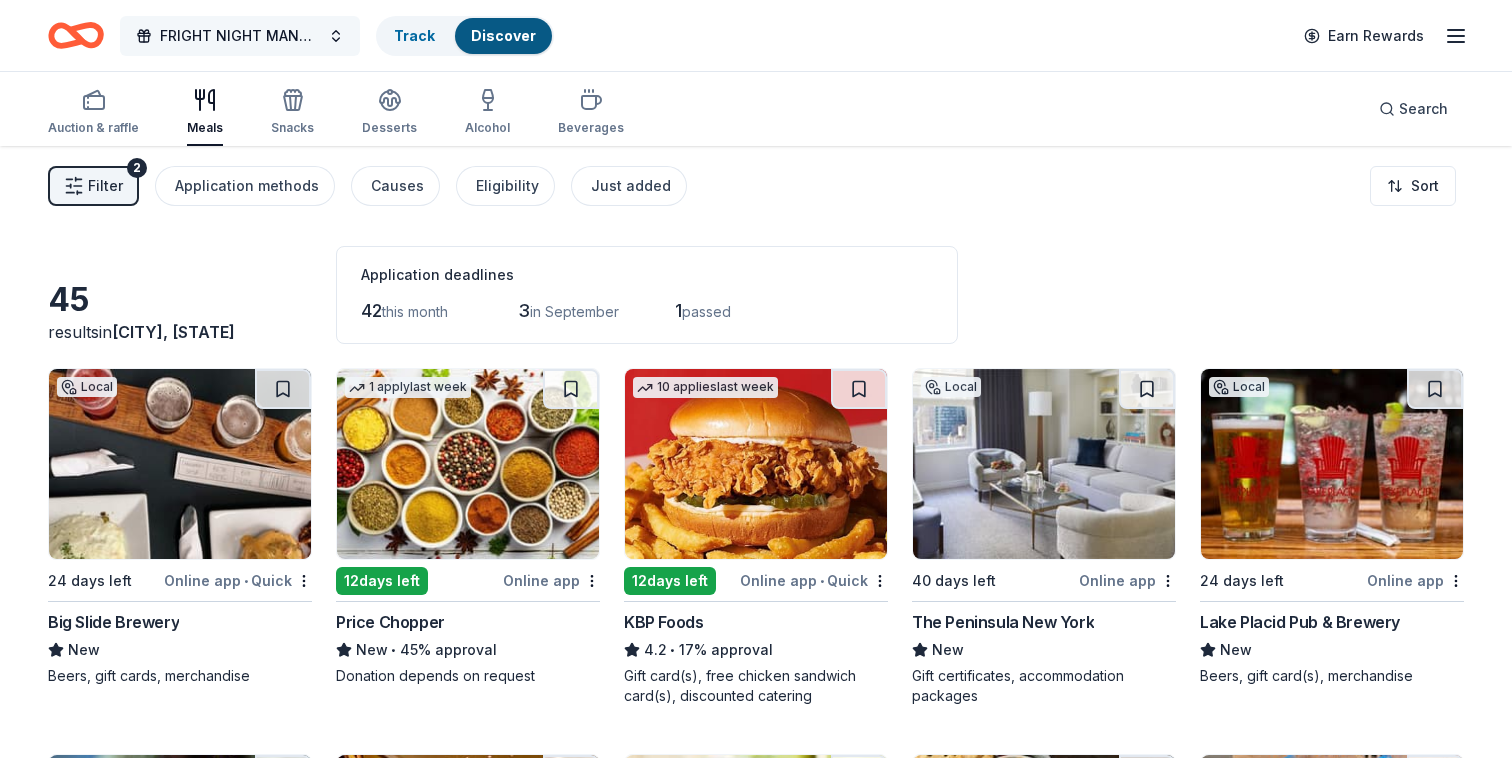 click on "FRIGHT NIGHT MANSION" at bounding box center (240, 36) 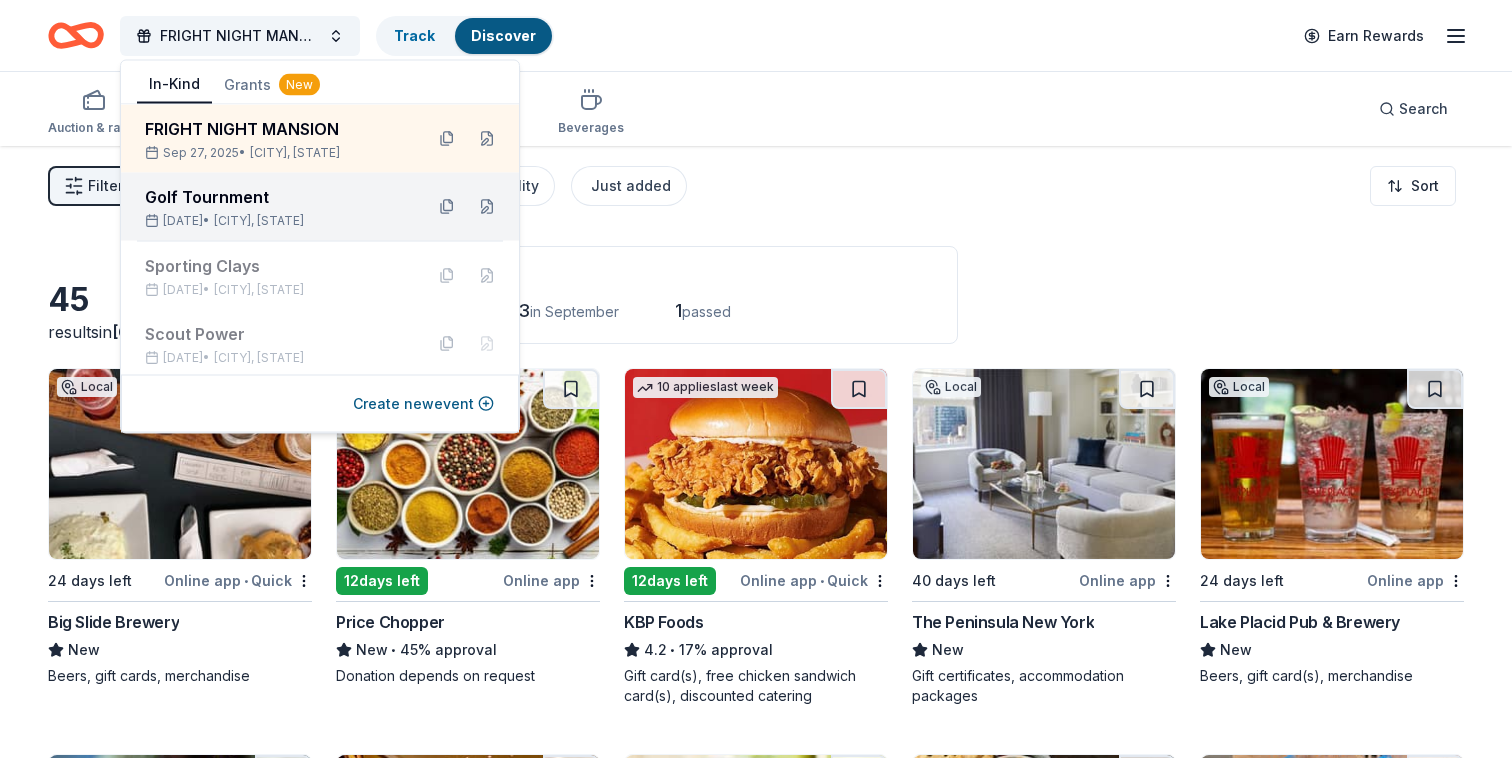 click on "Aug 15, 2025  •  Syracuse, NY" at bounding box center [276, 221] 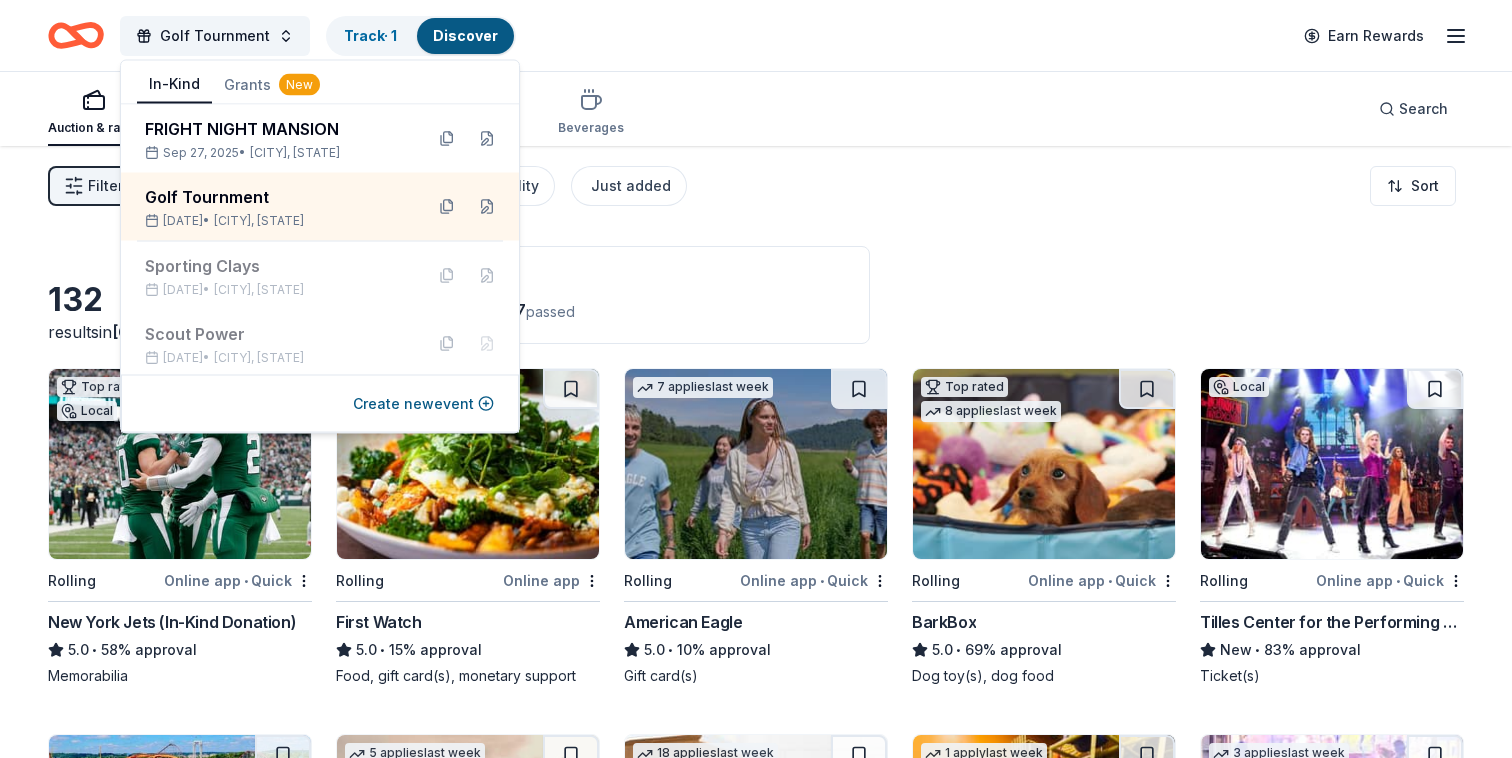 click on "Filter 2 Application methods Causes Eligibility Just added Sort" at bounding box center [756, 186] 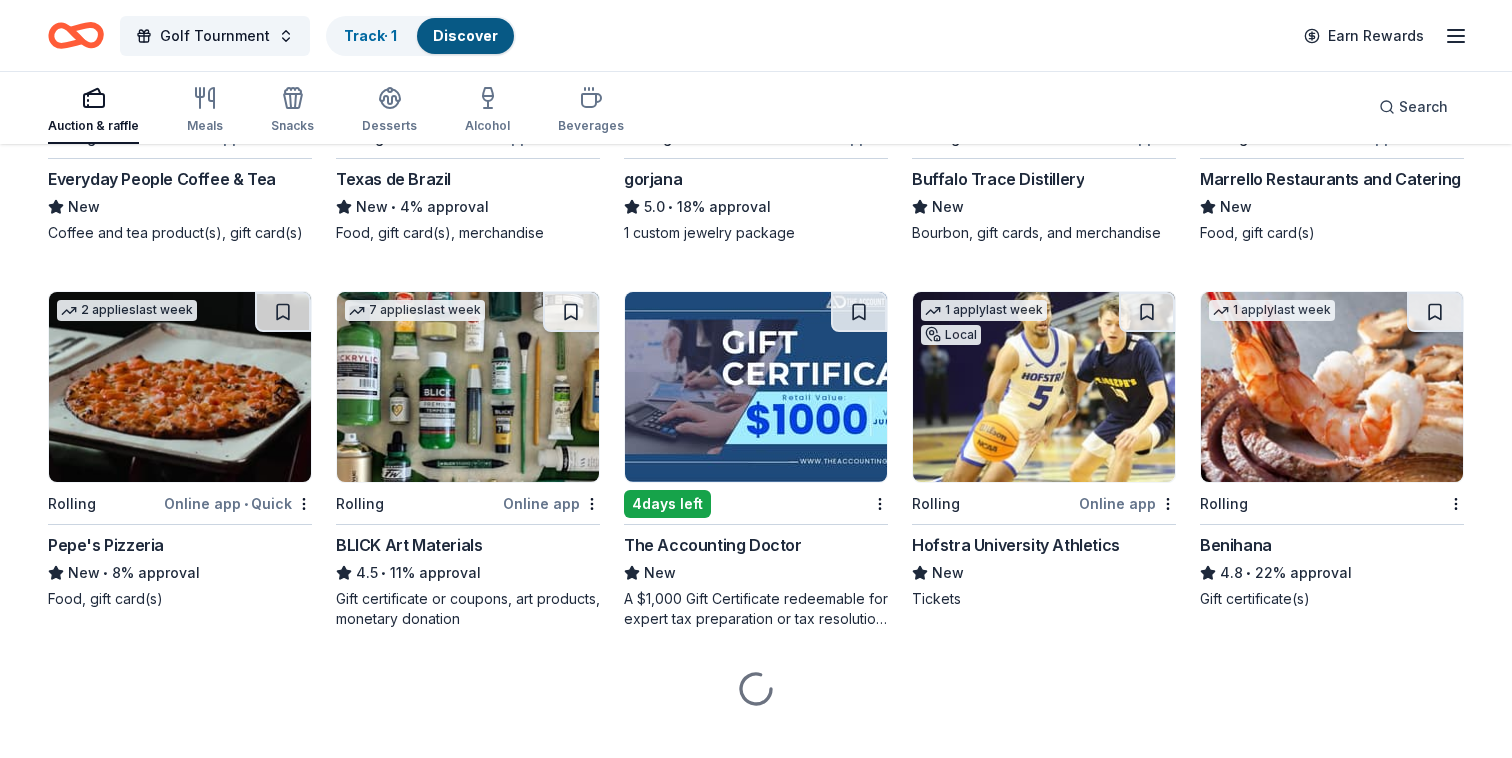 scroll, scrollTop: 1998, scrollLeft: 0, axis: vertical 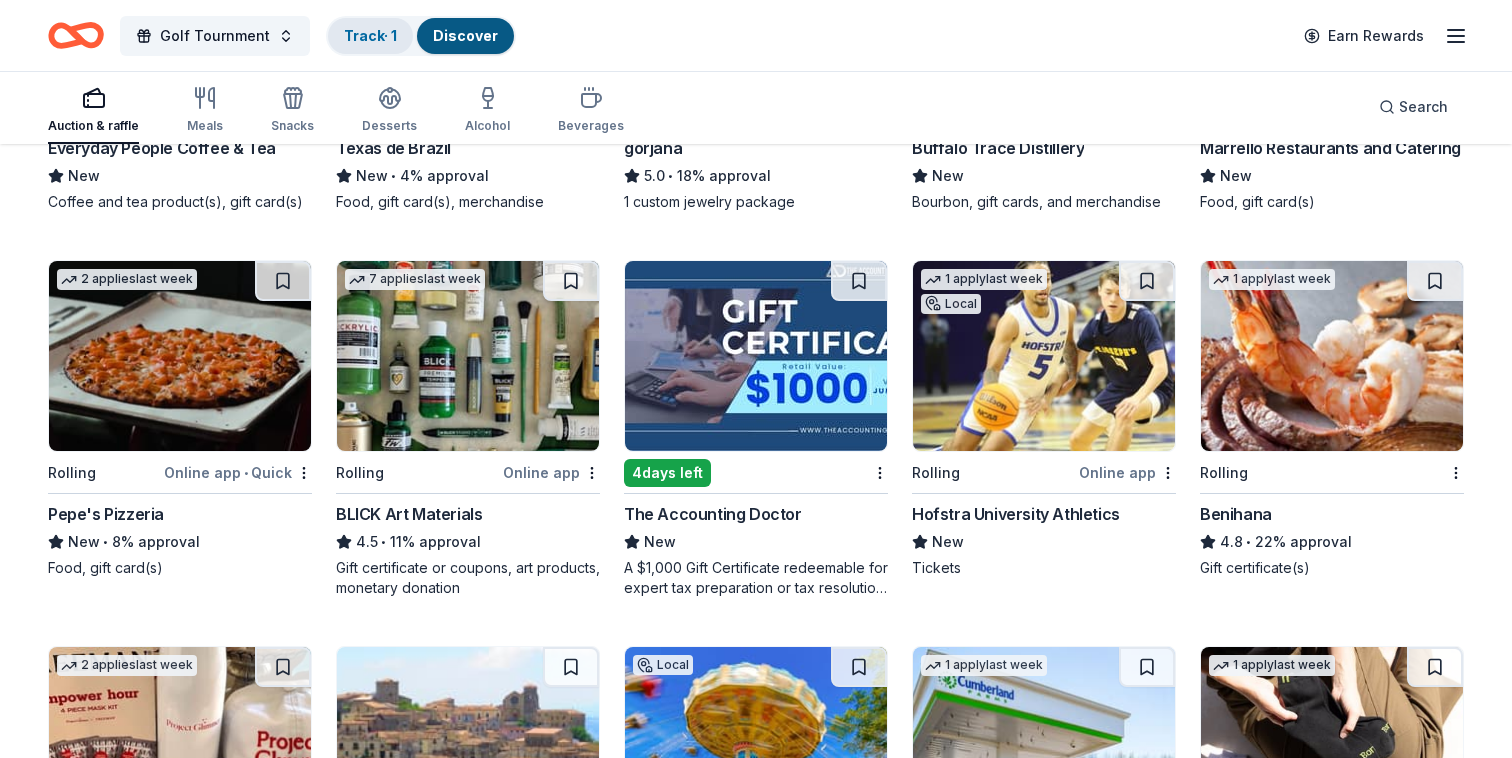 click on "Track  · 1" at bounding box center (370, 36) 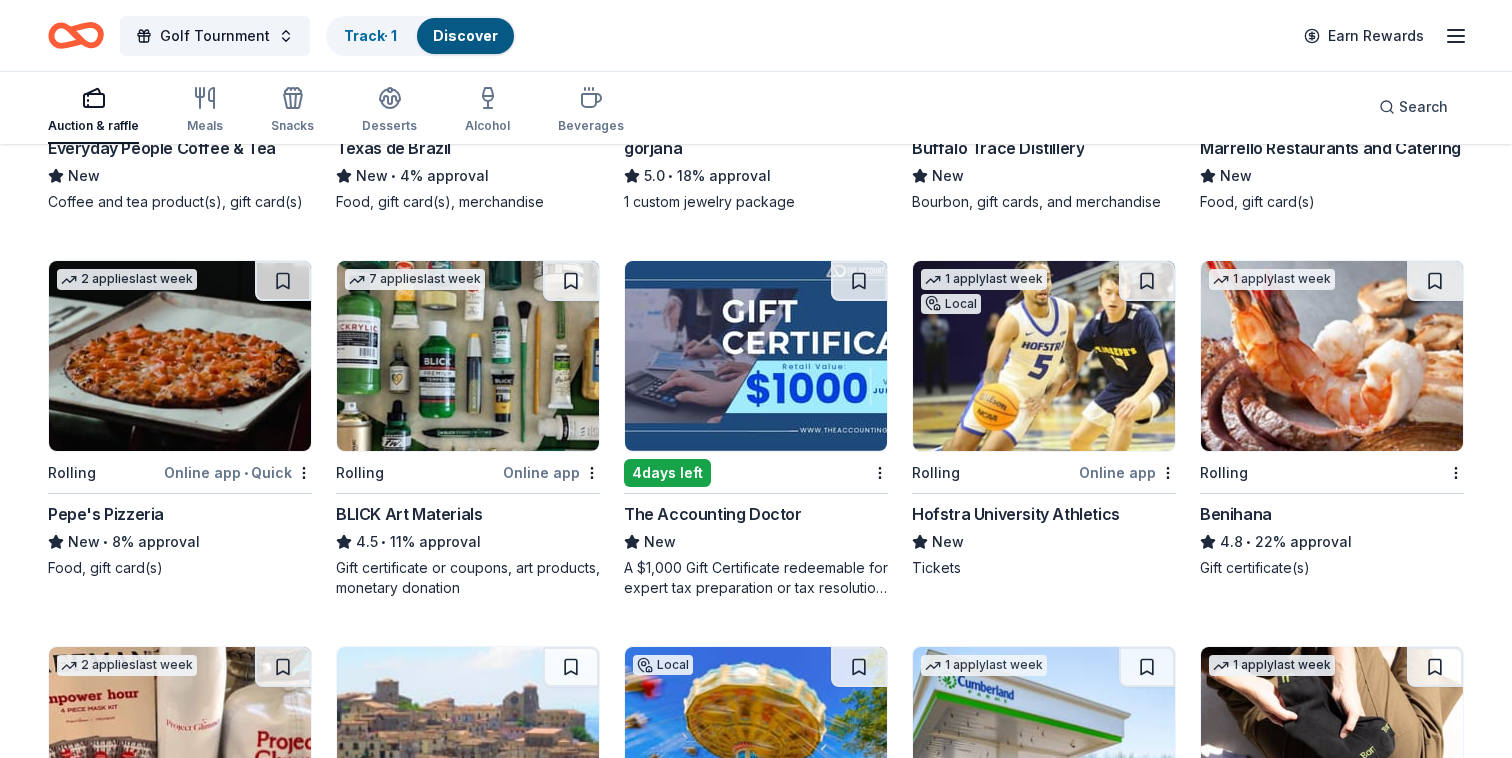 scroll, scrollTop: 1, scrollLeft: 0, axis: vertical 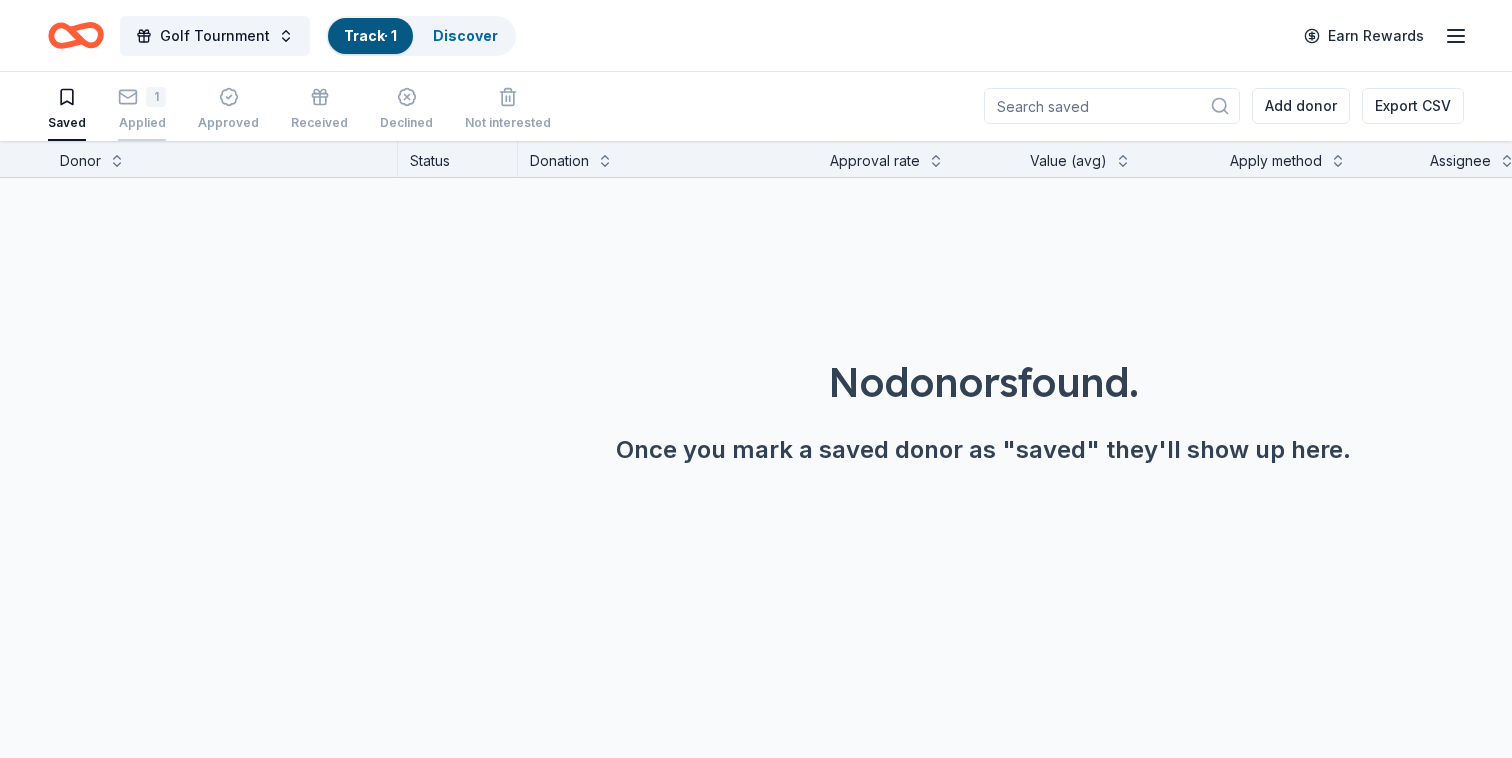 click on "1" at bounding box center [142, 97] 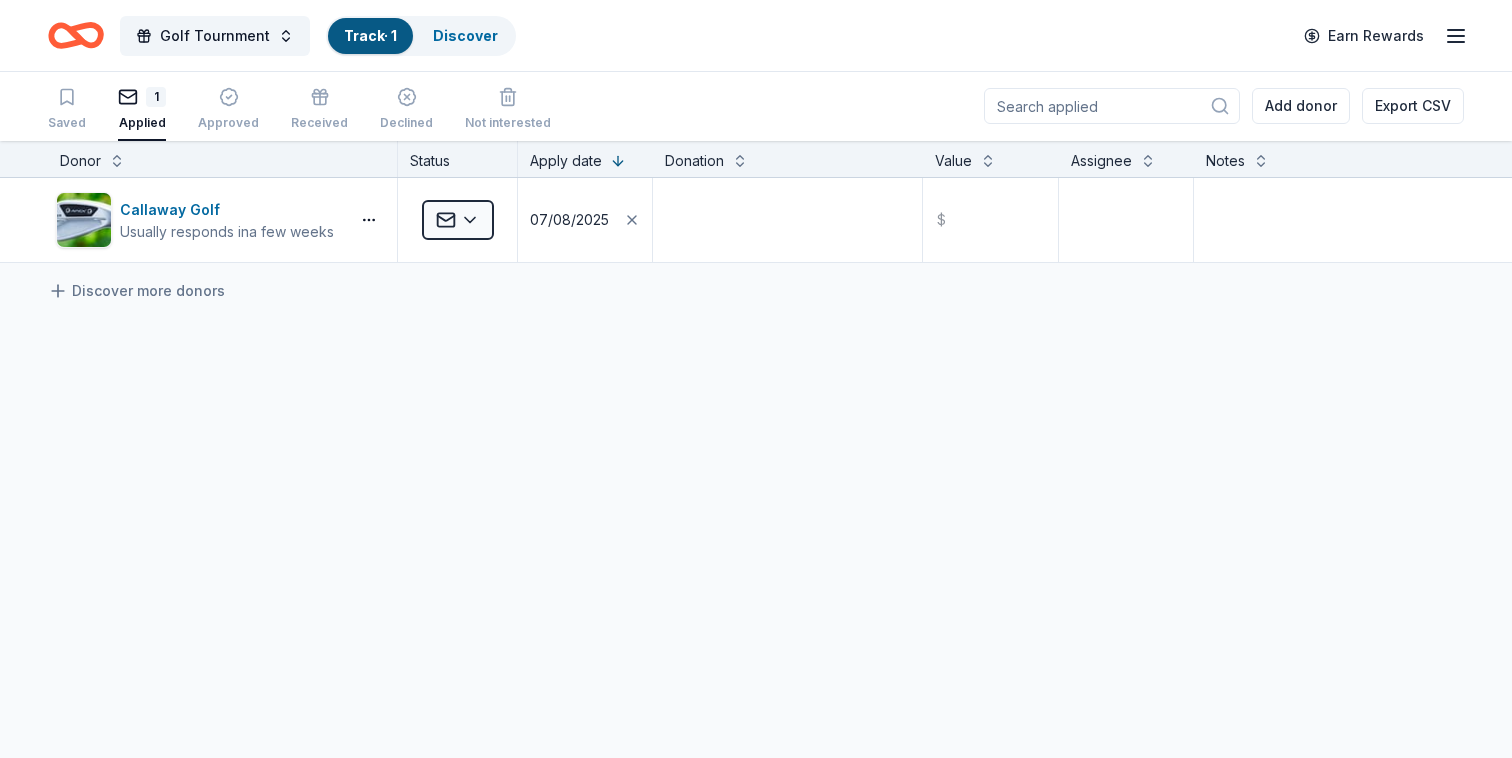 scroll, scrollTop: 0, scrollLeft: 0, axis: both 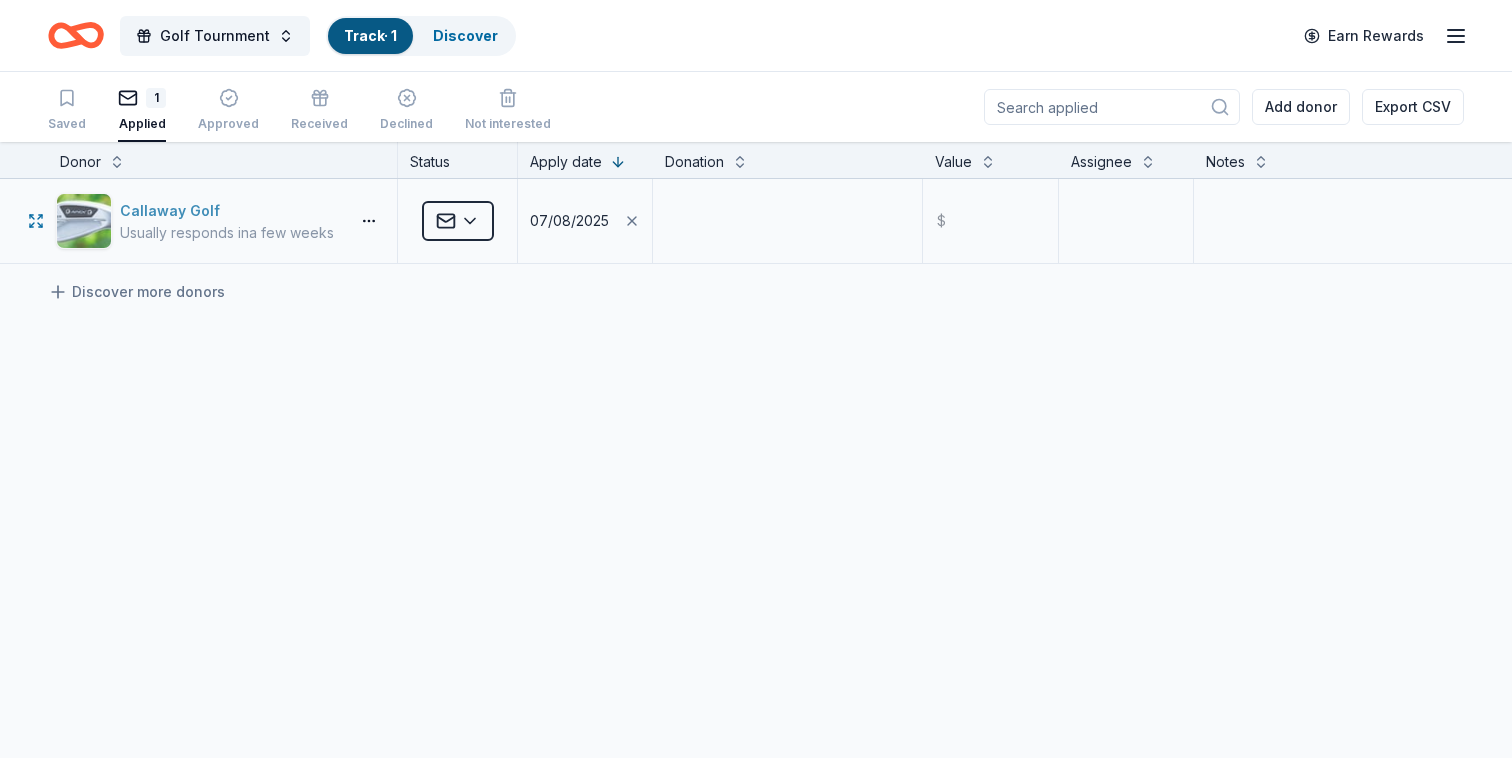 click on "Usually responds in  a few weeks" at bounding box center (227, 233) 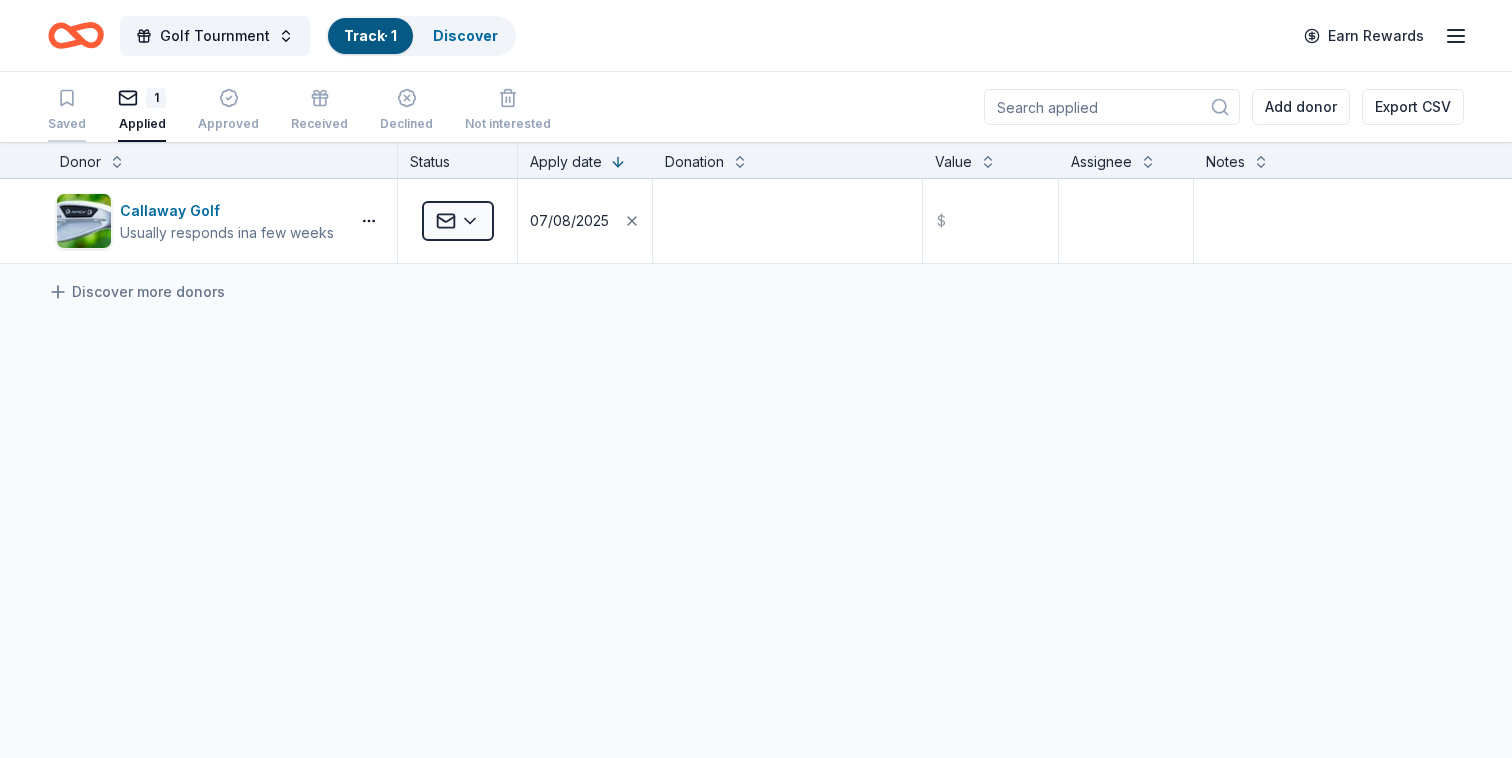 click on "Saved" at bounding box center [67, 110] 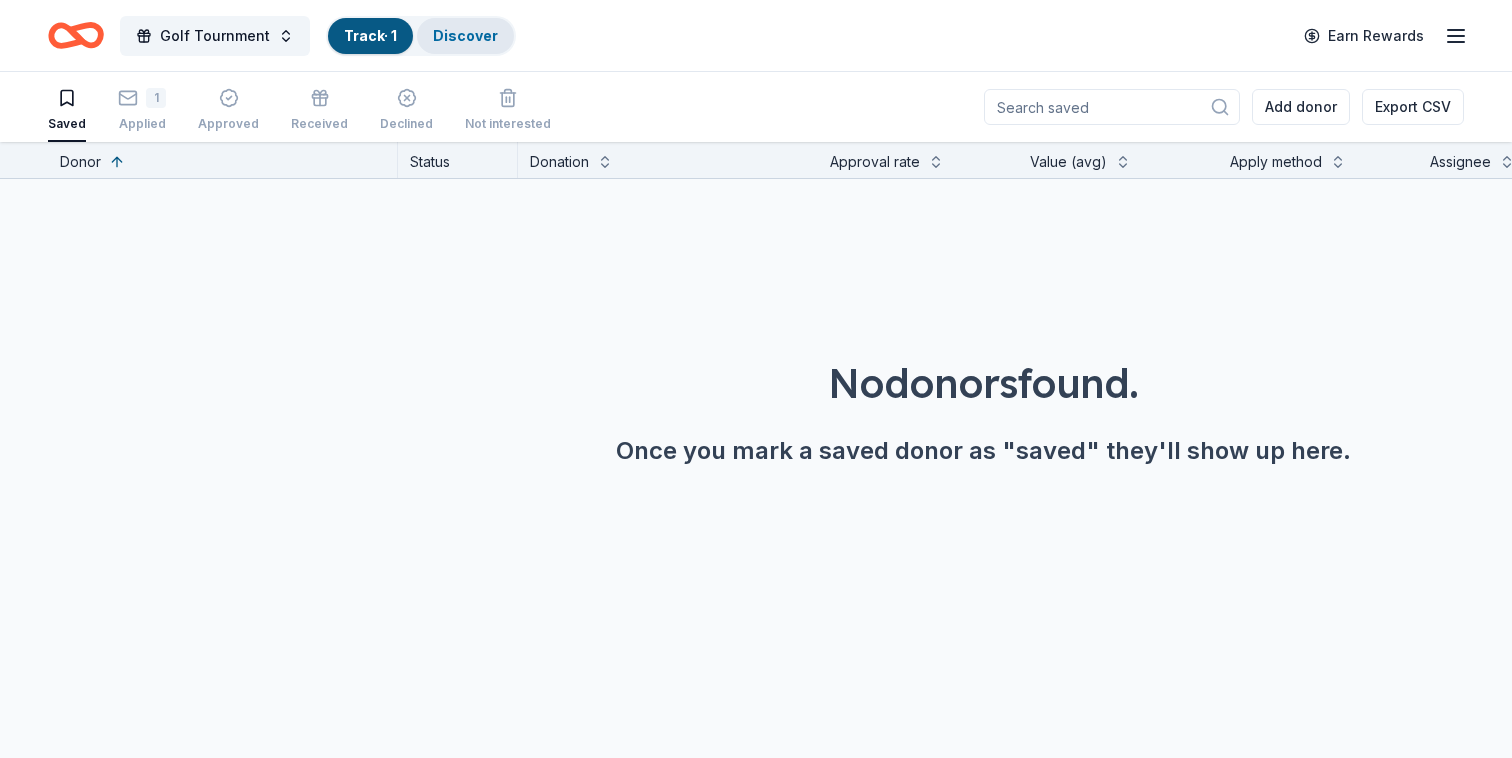 click on "Discover" at bounding box center [465, 35] 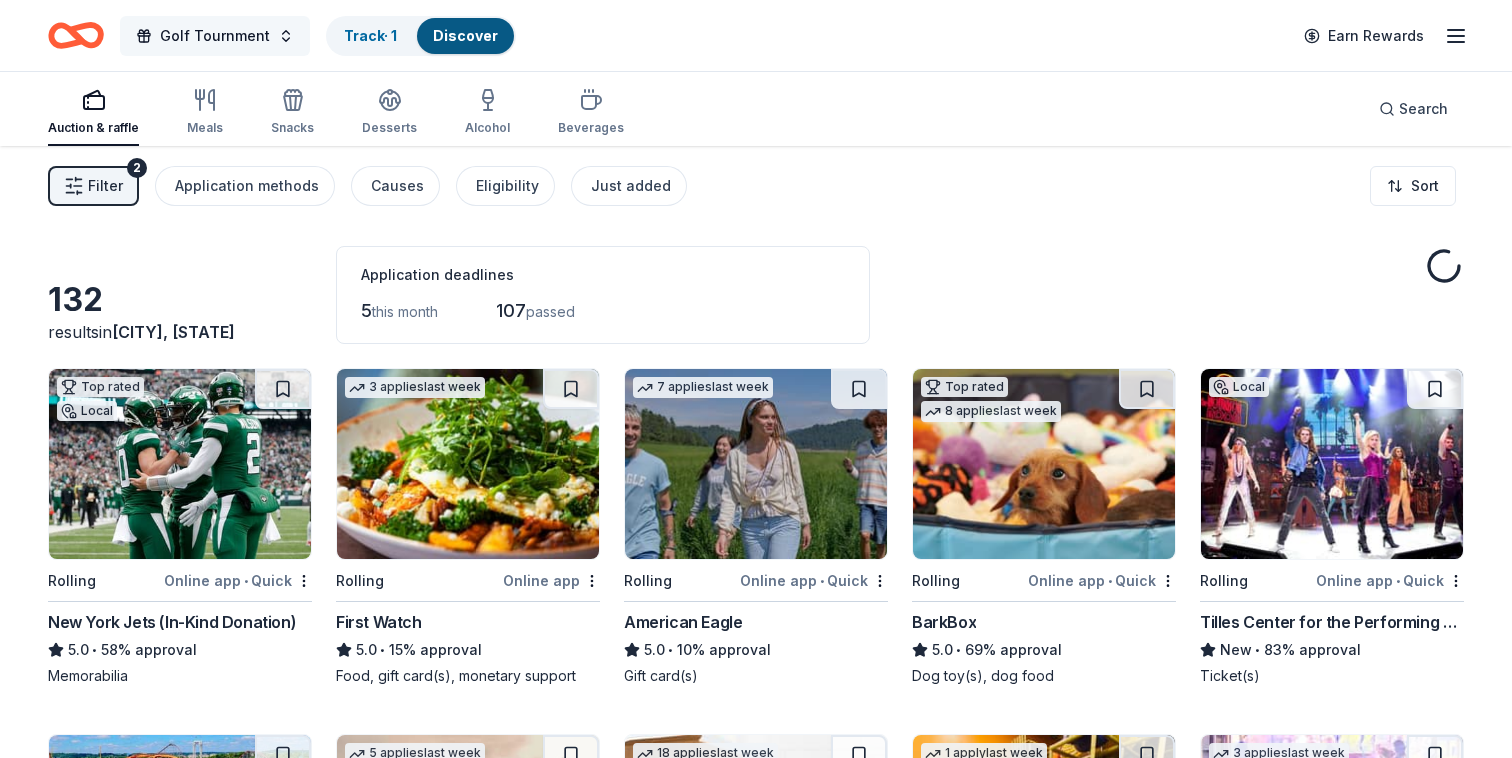 click on "Golf Tournment" at bounding box center [215, 36] 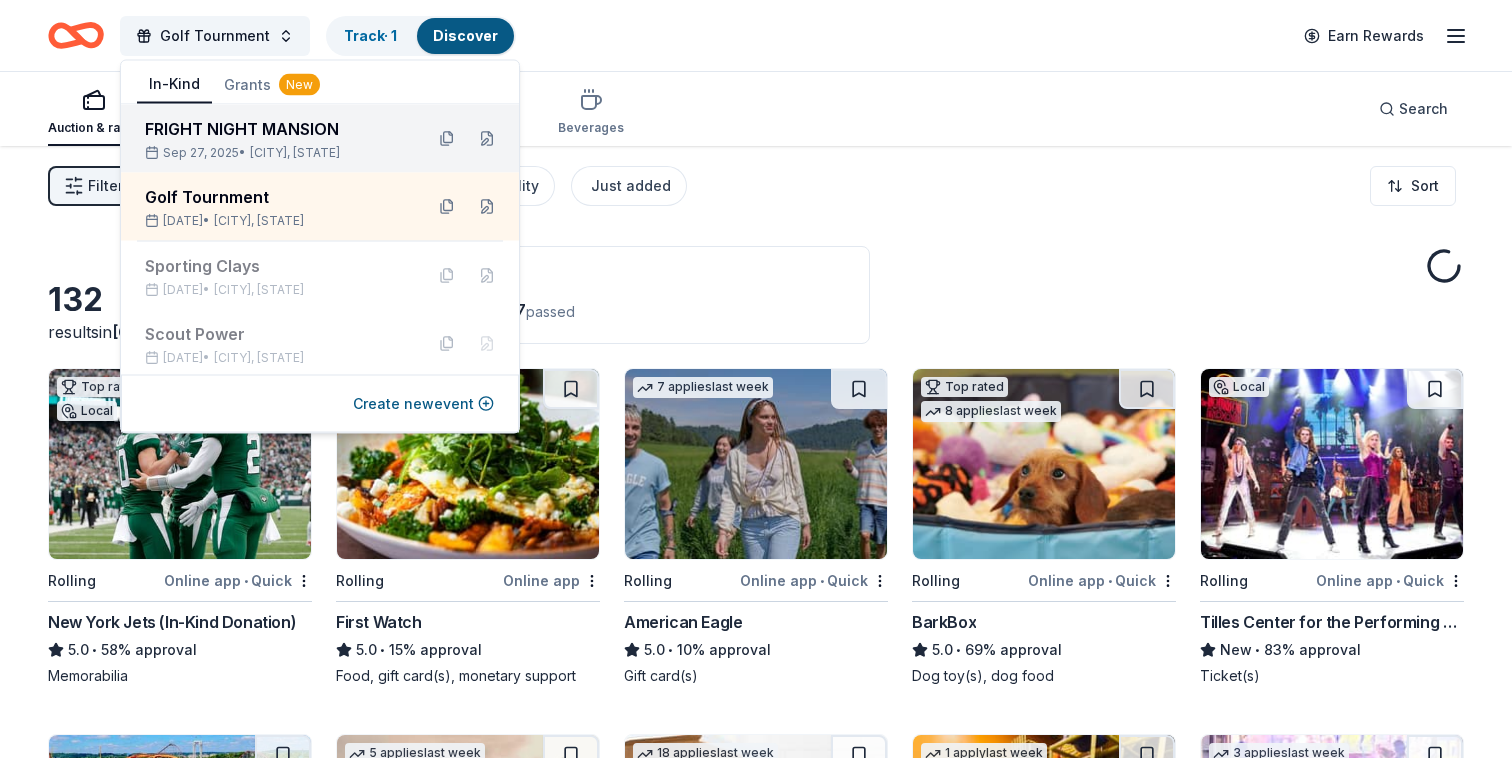 click on "FRIGHT NIGHT MANSION" at bounding box center [276, 129] 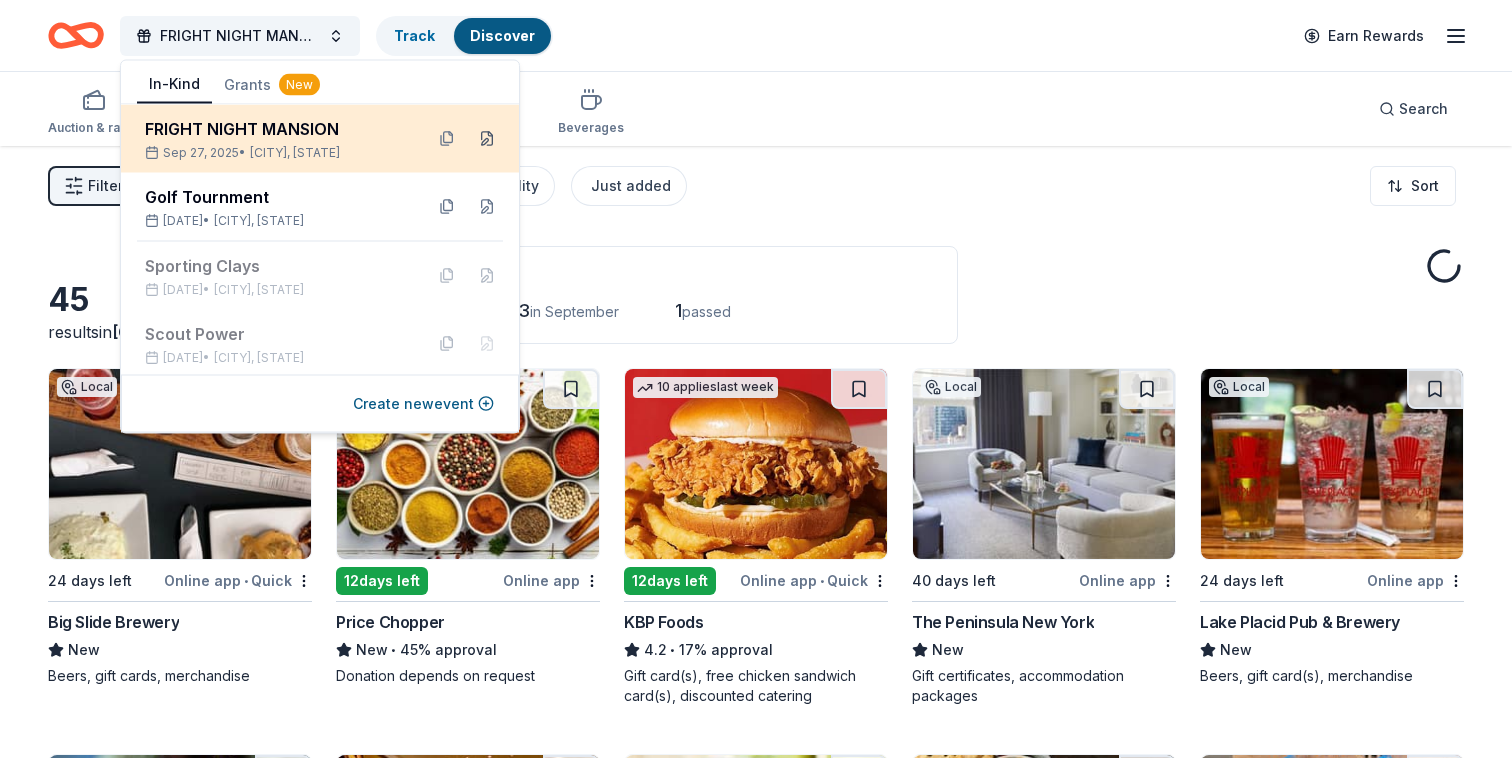 click at bounding box center (487, 139) 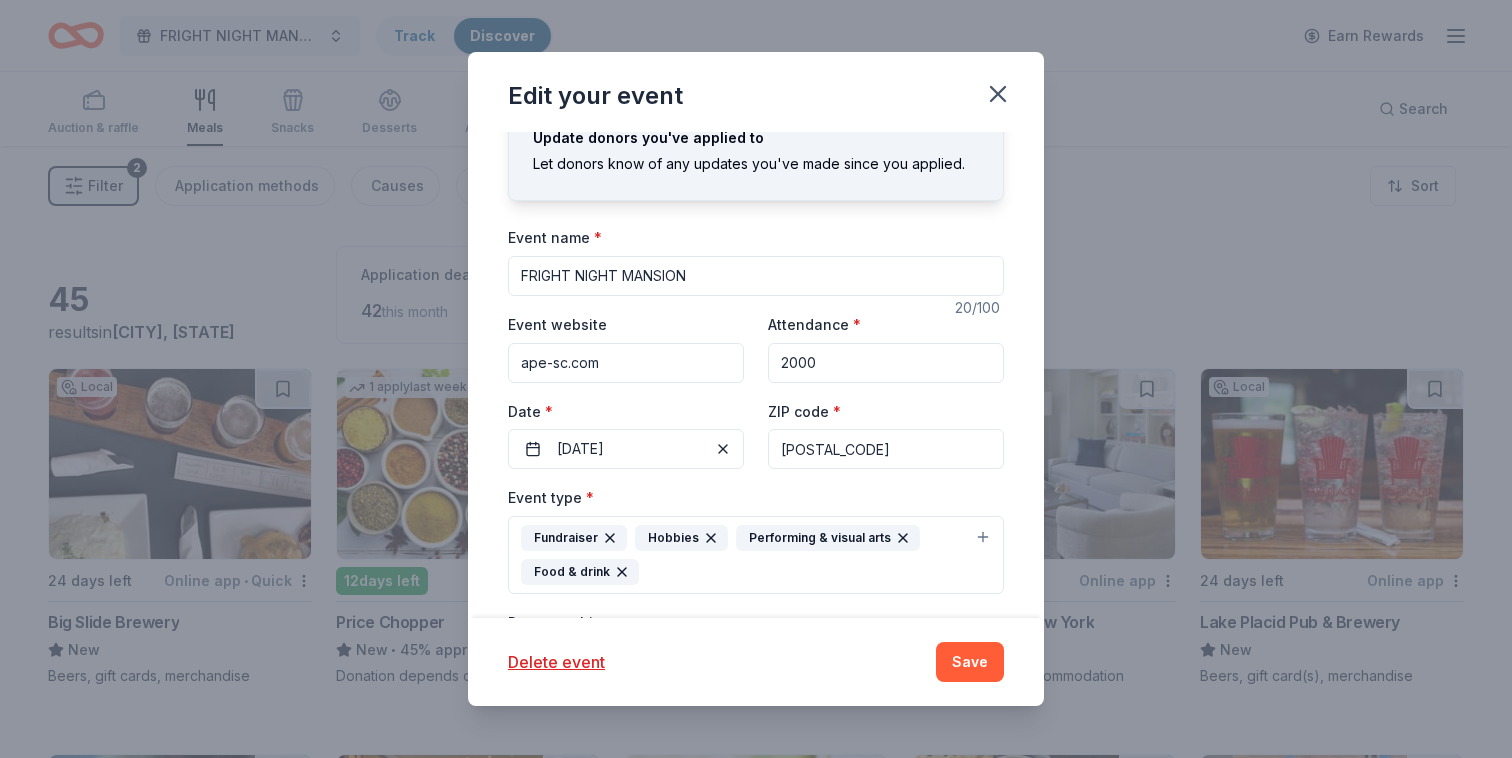 scroll, scrollTop: 0, scrollLeft: 0, axis: both 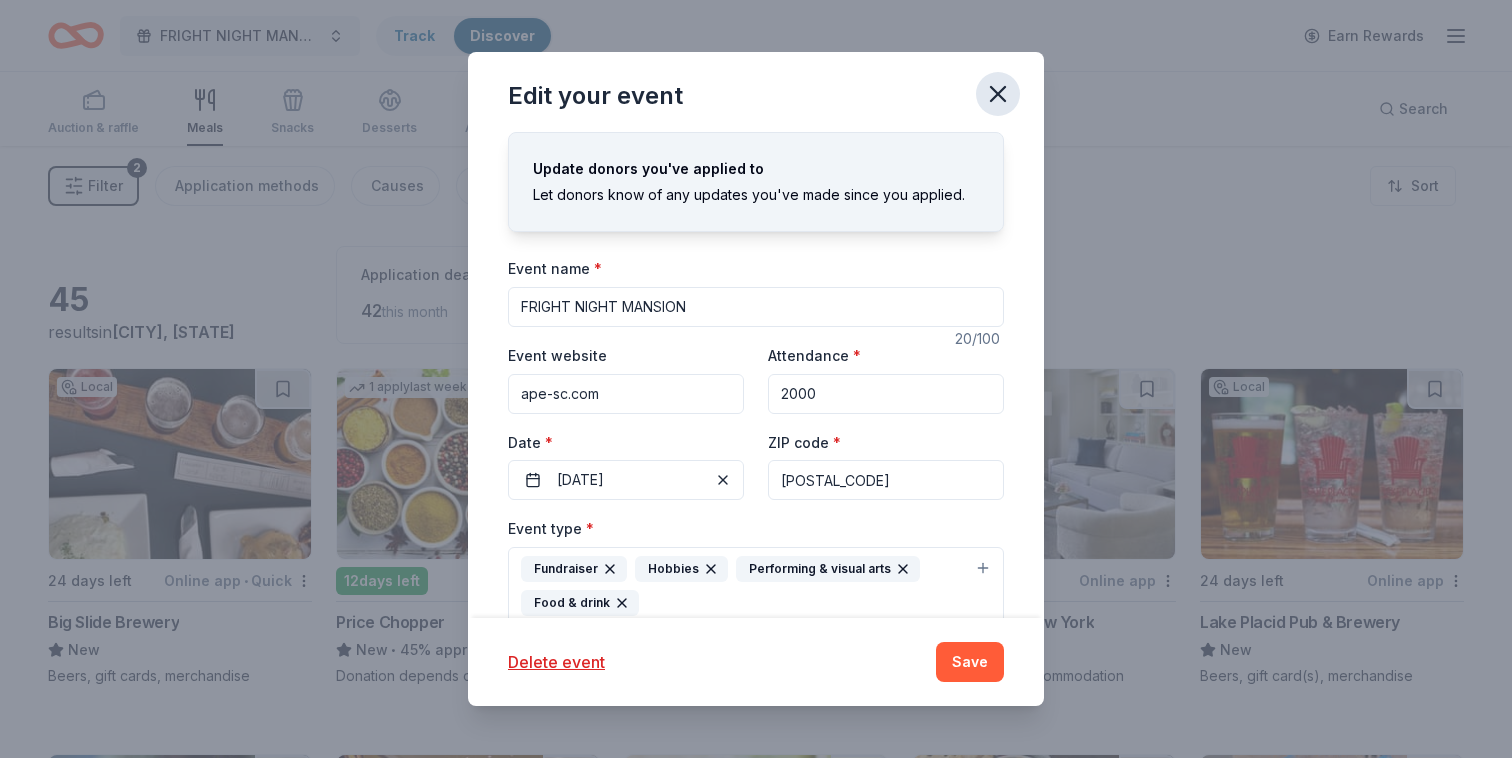 click 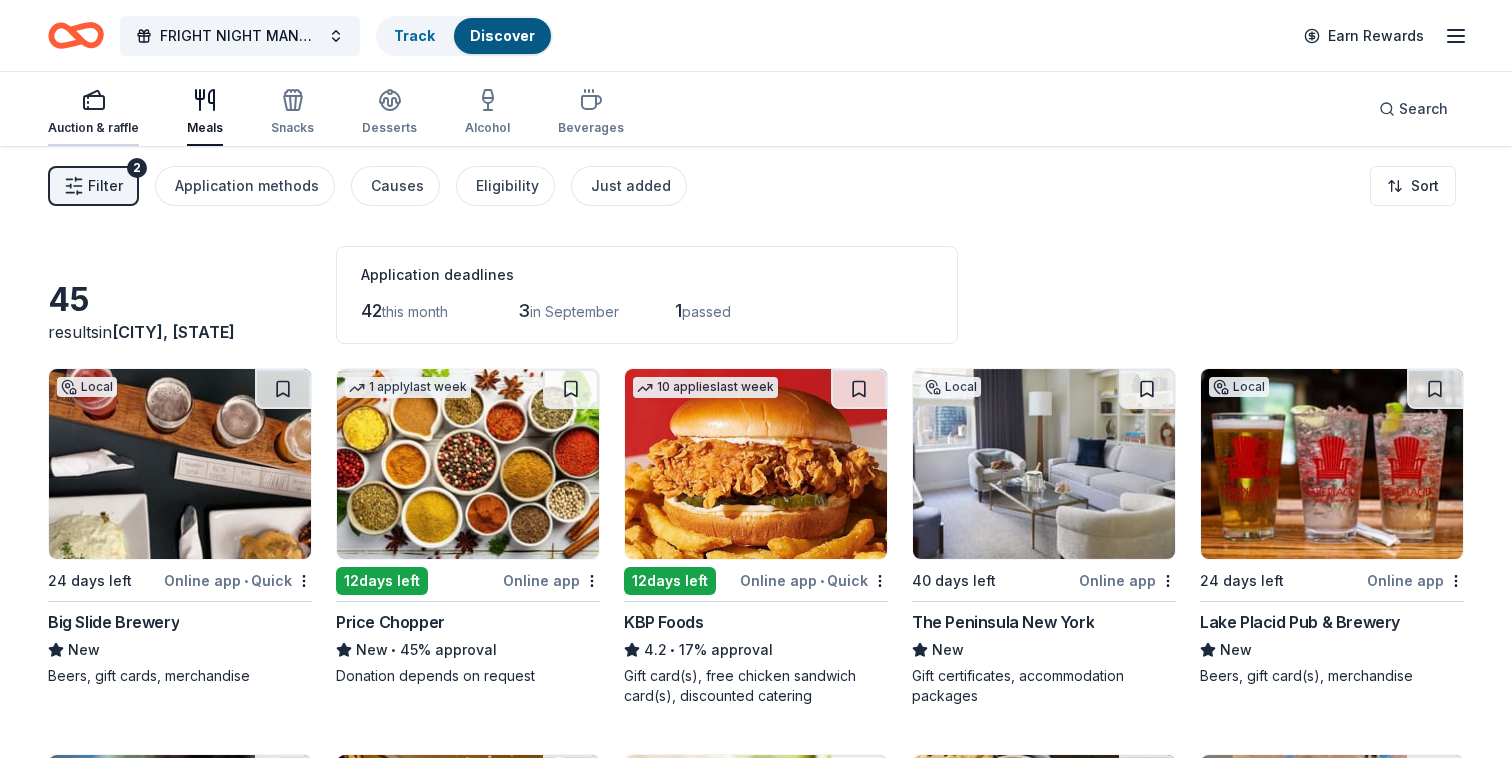 click at bounding box center [93, 100] 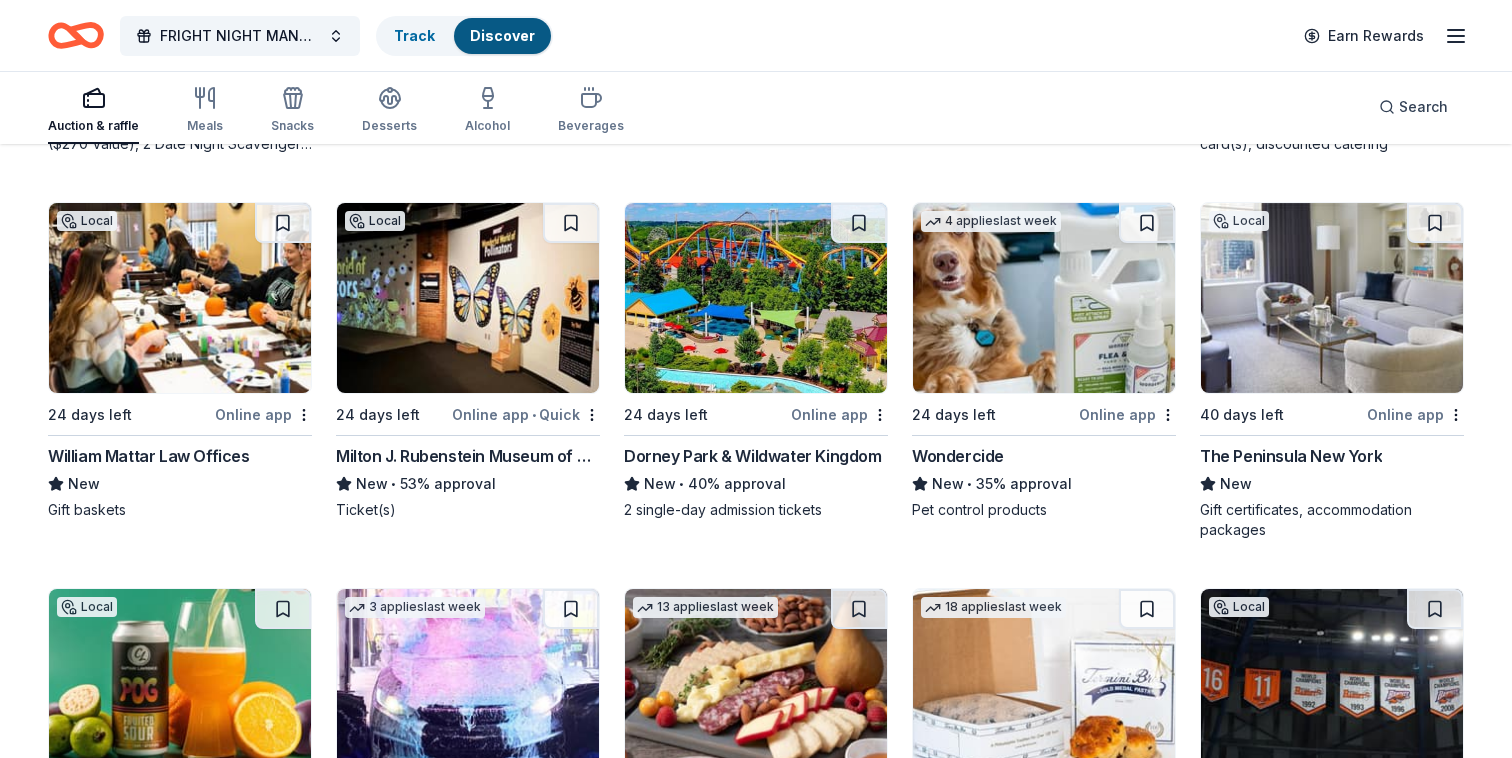 scroll, scrollTop: 1306, scrollLeft: 0, axis: vertical 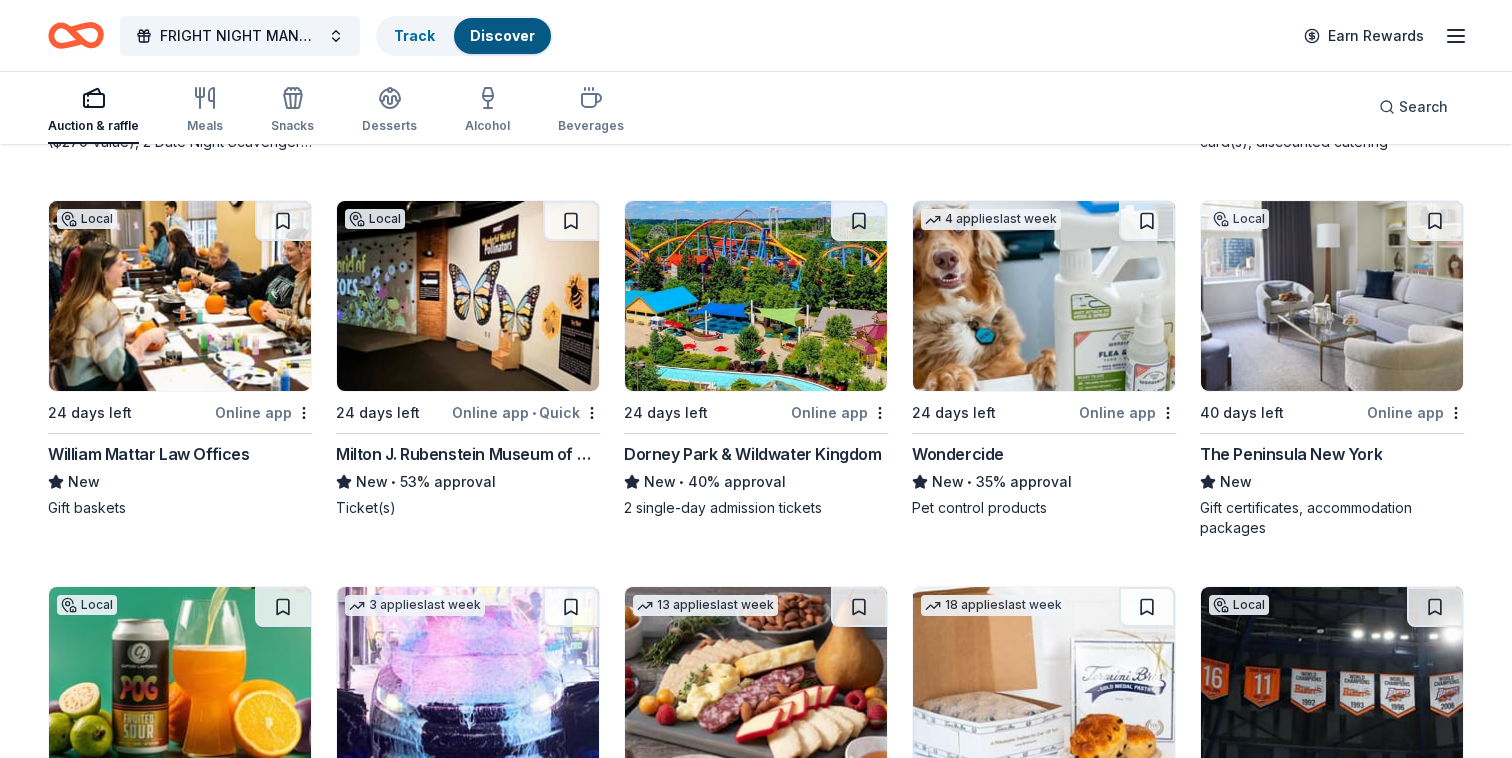 click on "Dorney Park & Wildwater Kingdom" at bounding box center (753, 454) 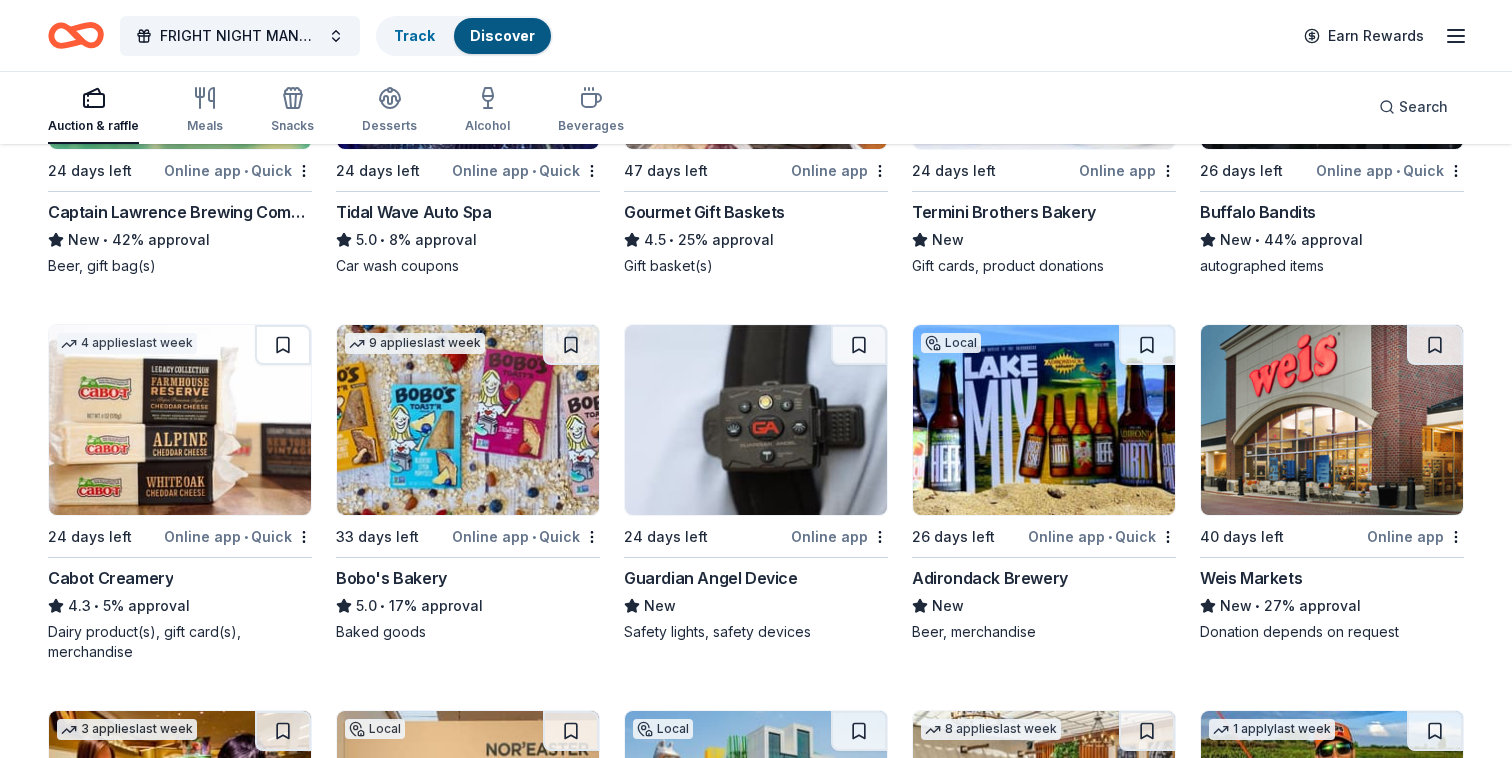 scroll, scrollTop: 1935, scrollLeft: 0, axis: vertical 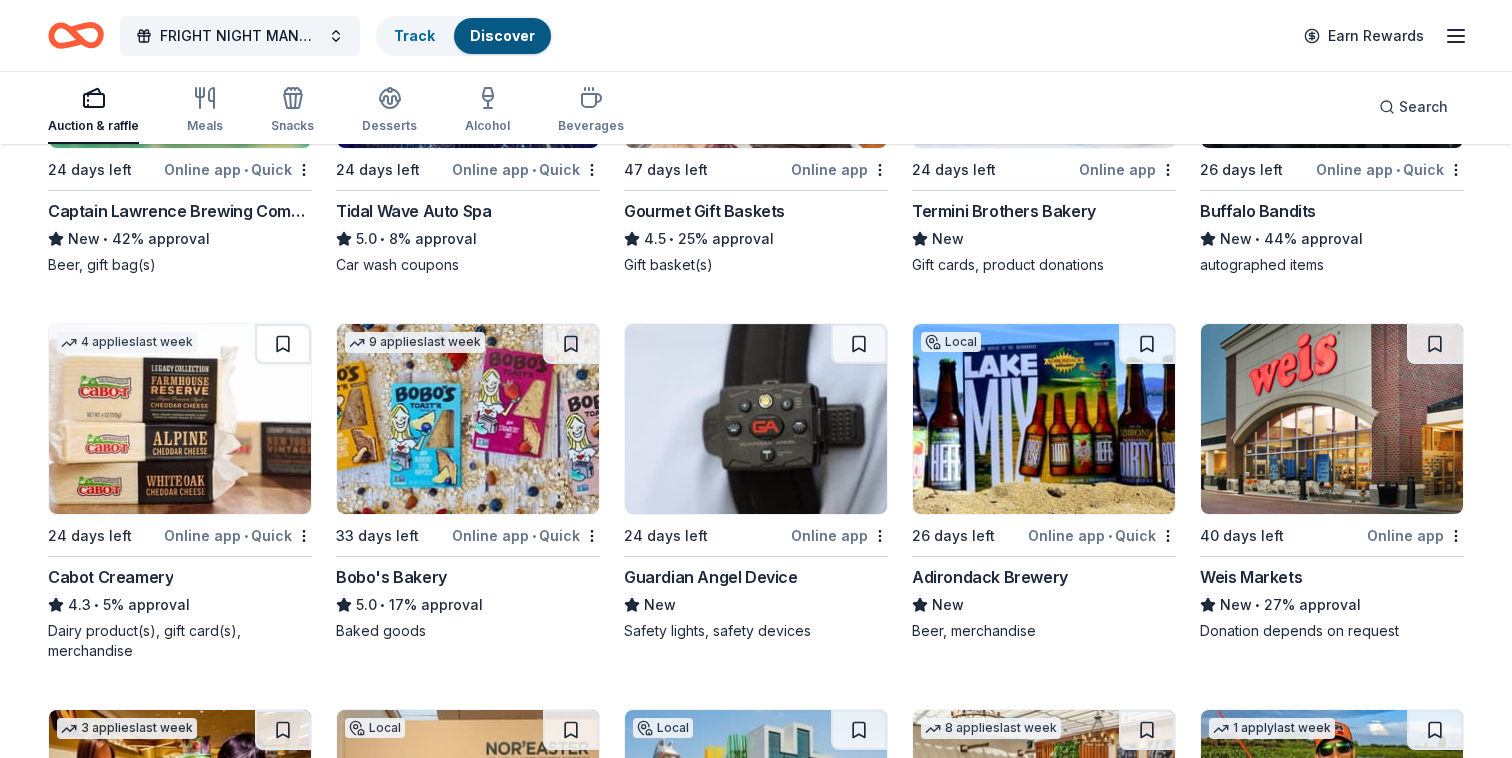 click at bounding box center (756, 419) 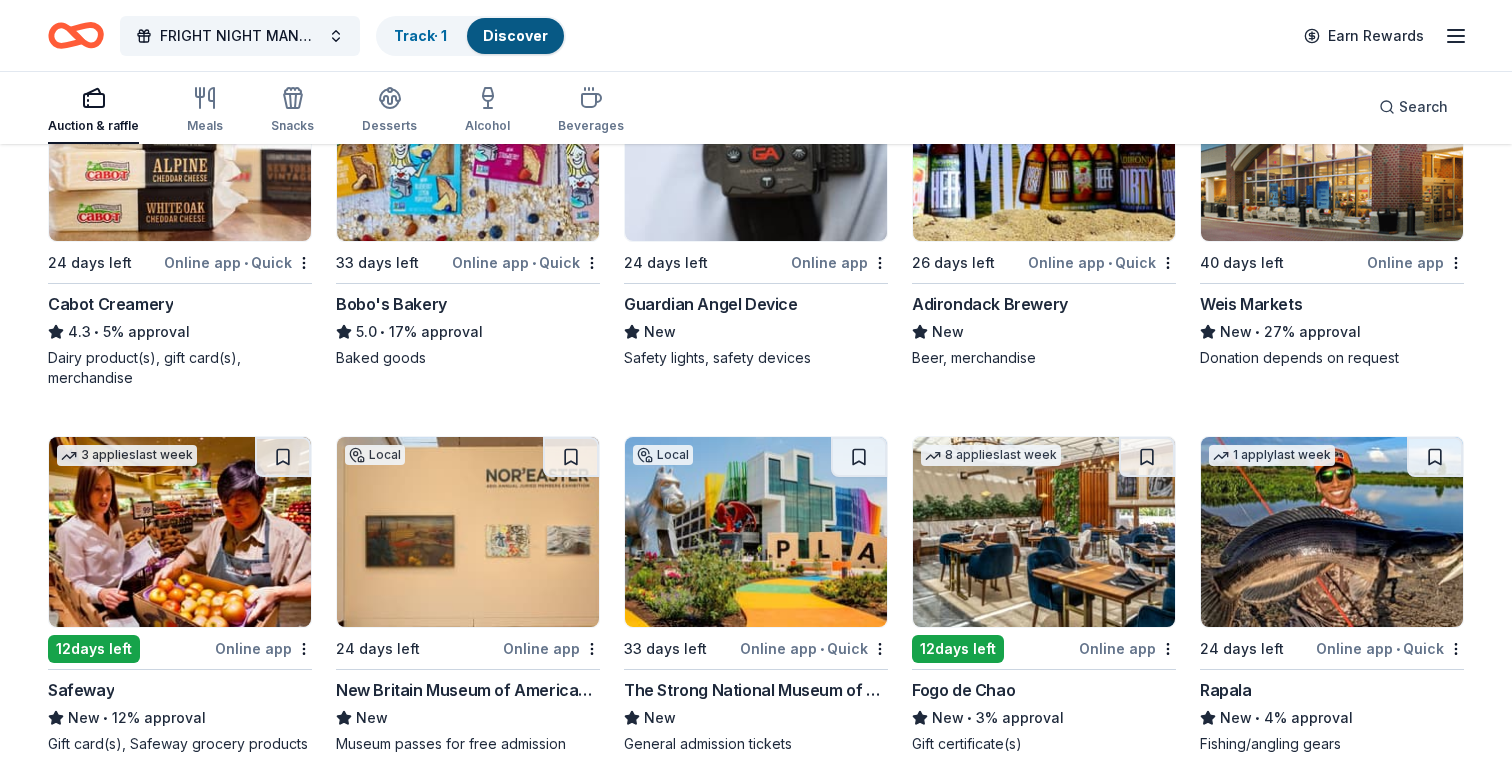 scroll, scrollTop: 2213, scrollLeft: 0, axis: vertical 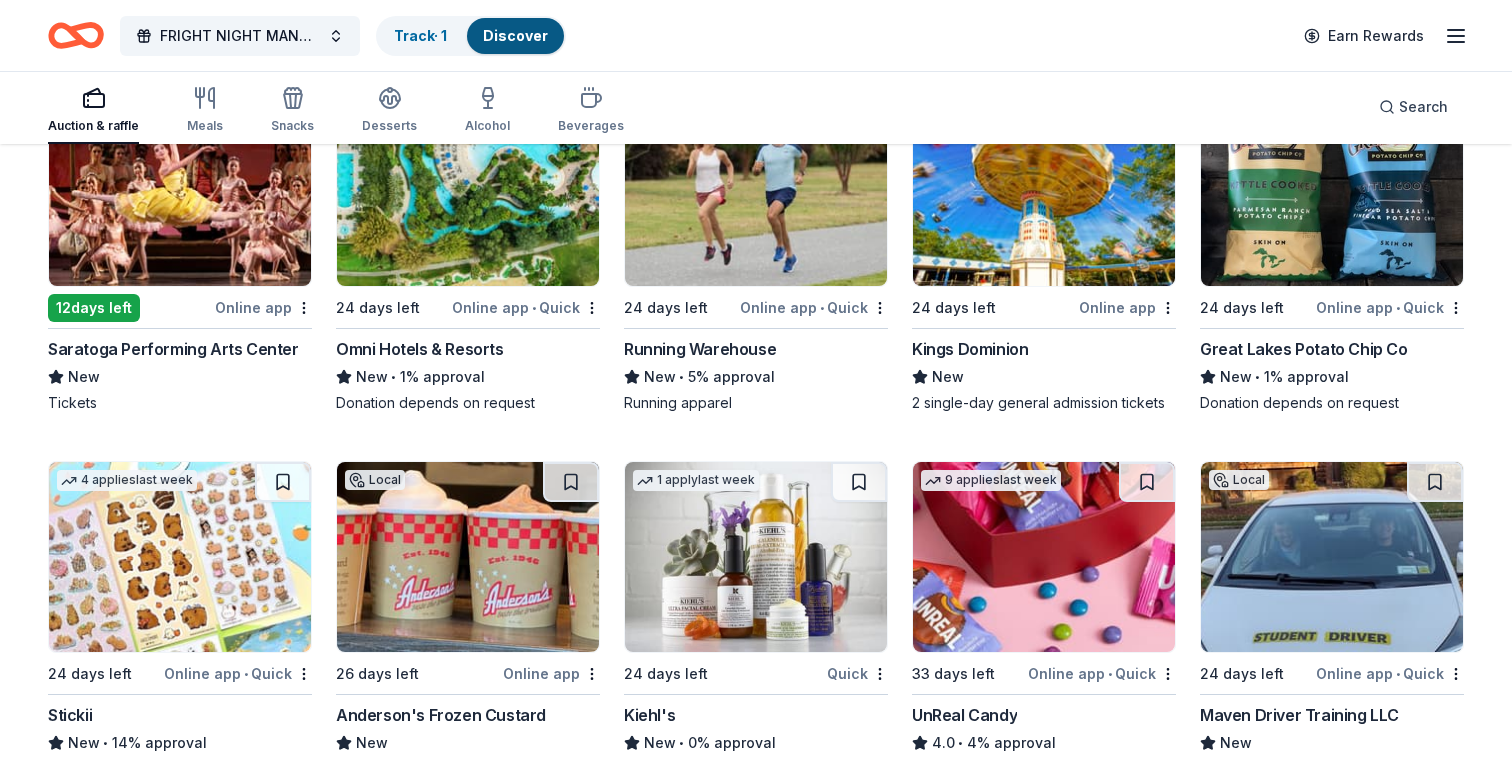 click on "FRIGHT NIGHT MANSION Track  · 1 Discover Earn Rewards" at bounding box center [756, 35] 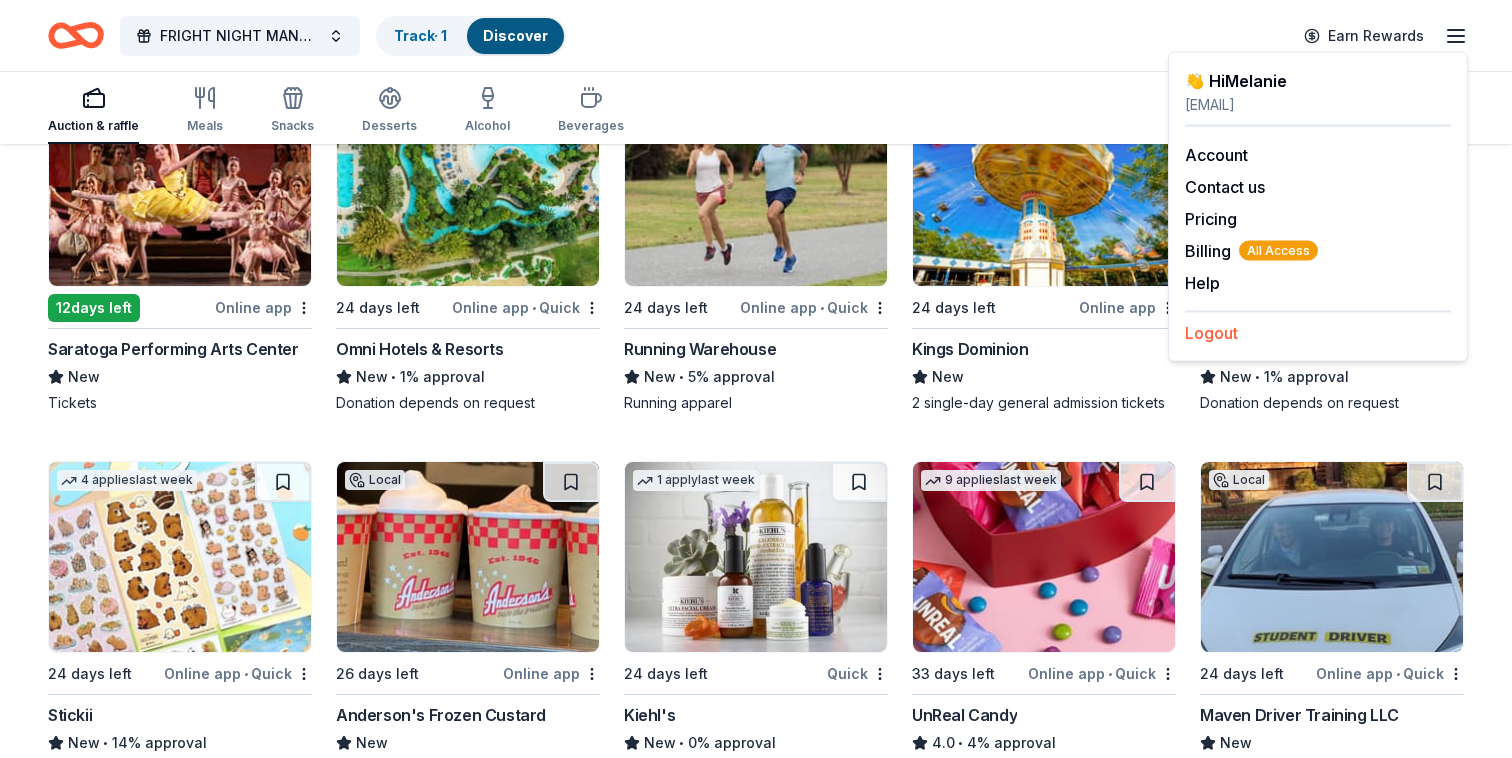 click on "Logout" at bounding box center [1211, 333] 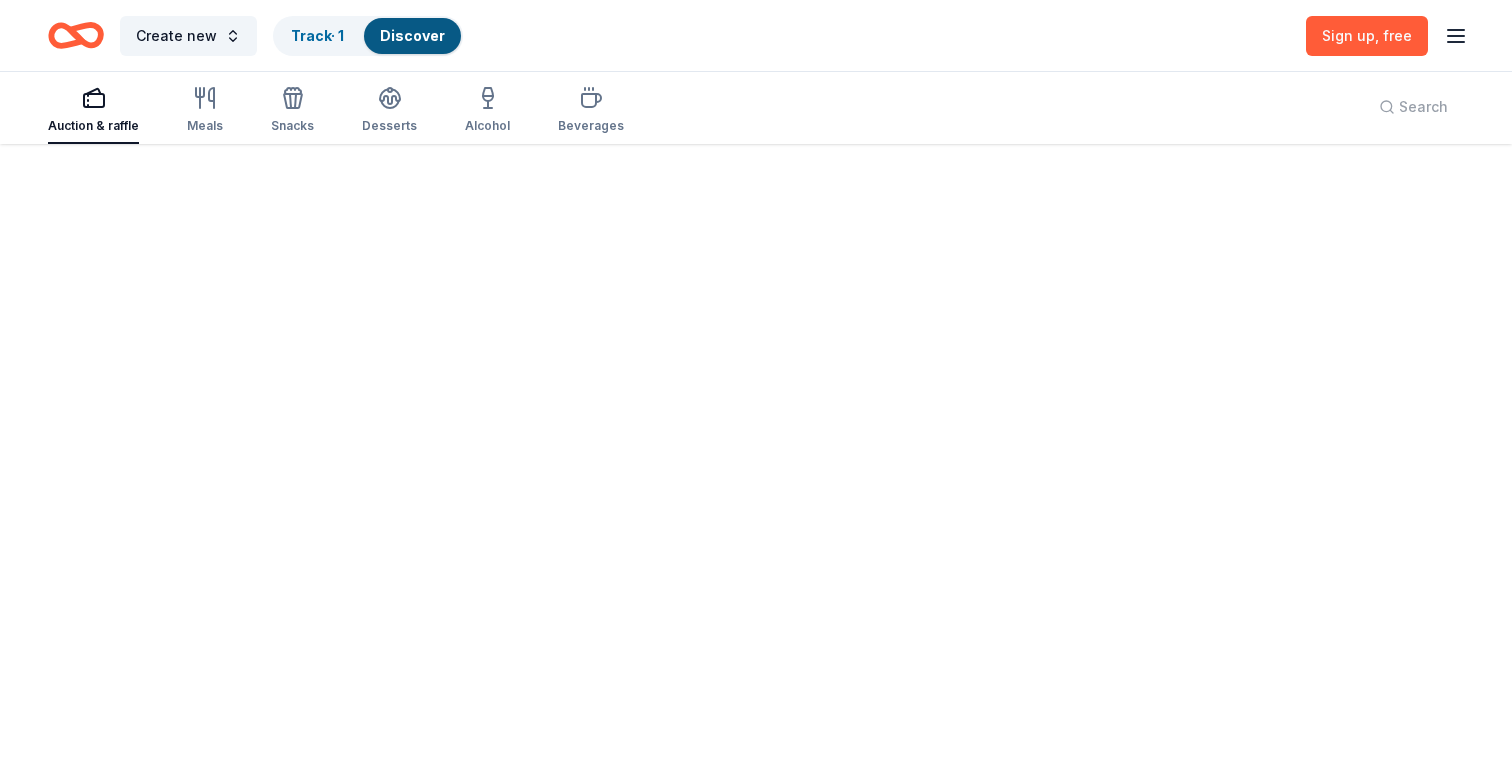 scroll, scrollTop: 0, scrollLeft: 0, axis: both 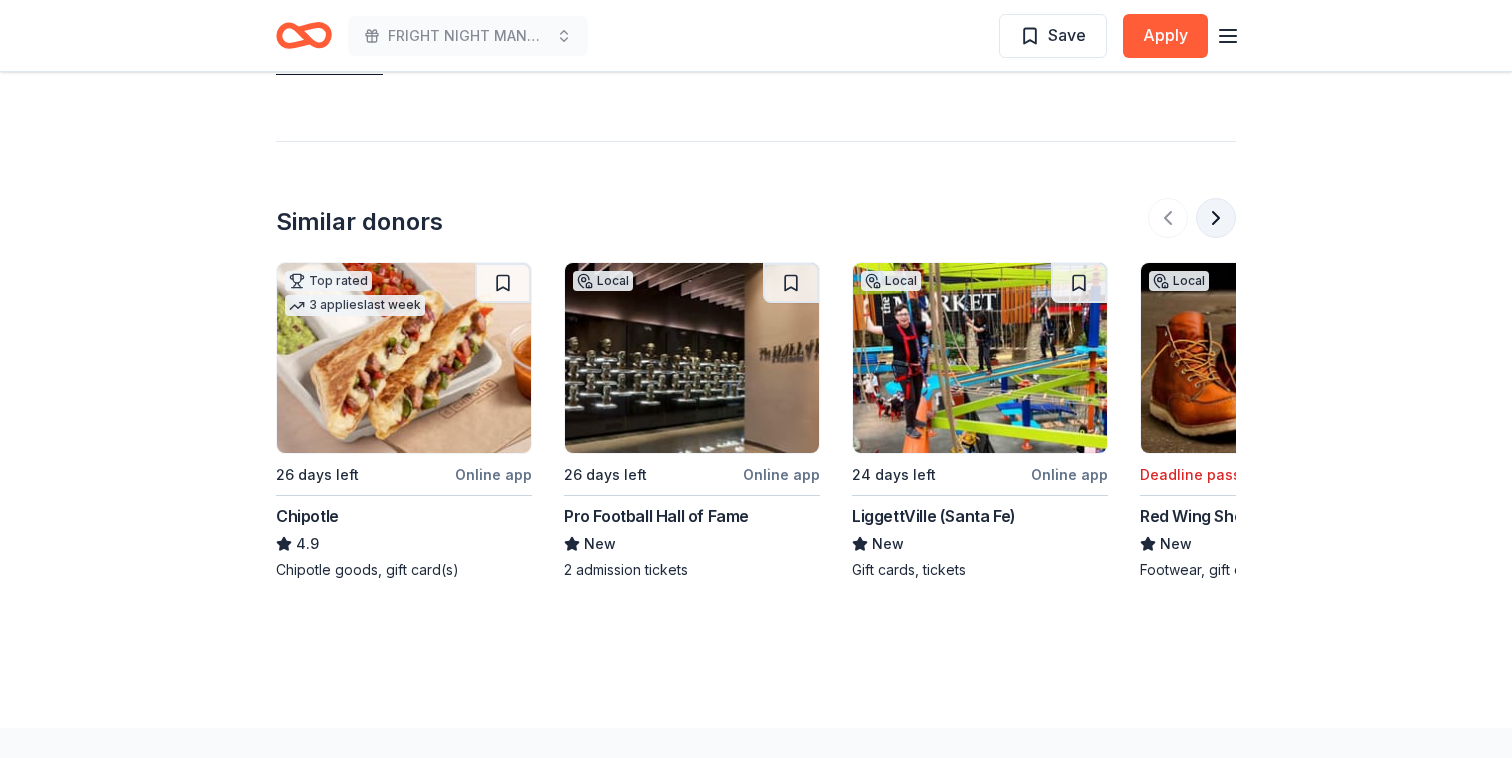 click at bounding box center [1216, 218] 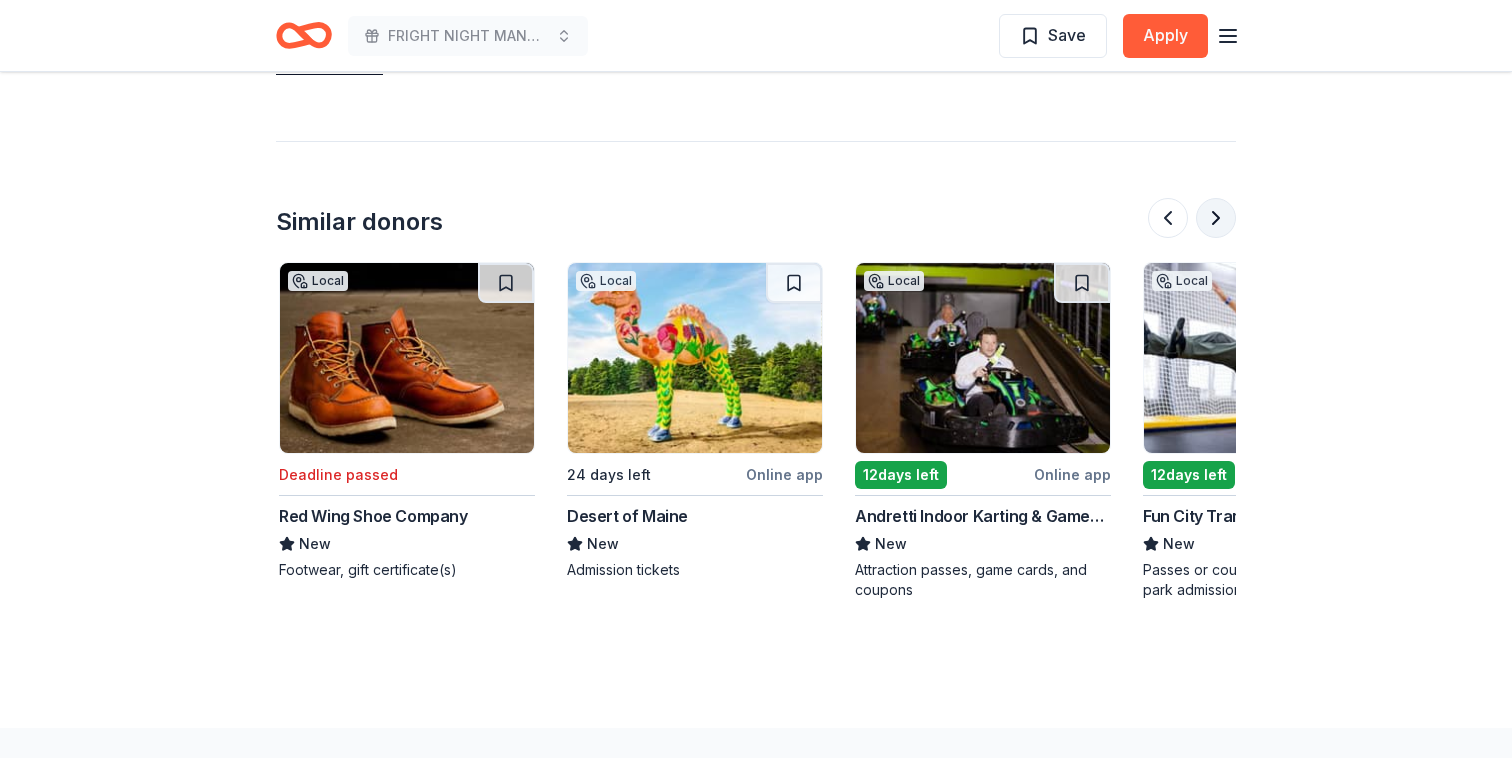 scroll, scrollTop: 0, scrollLeft: 864, axis: horizontal 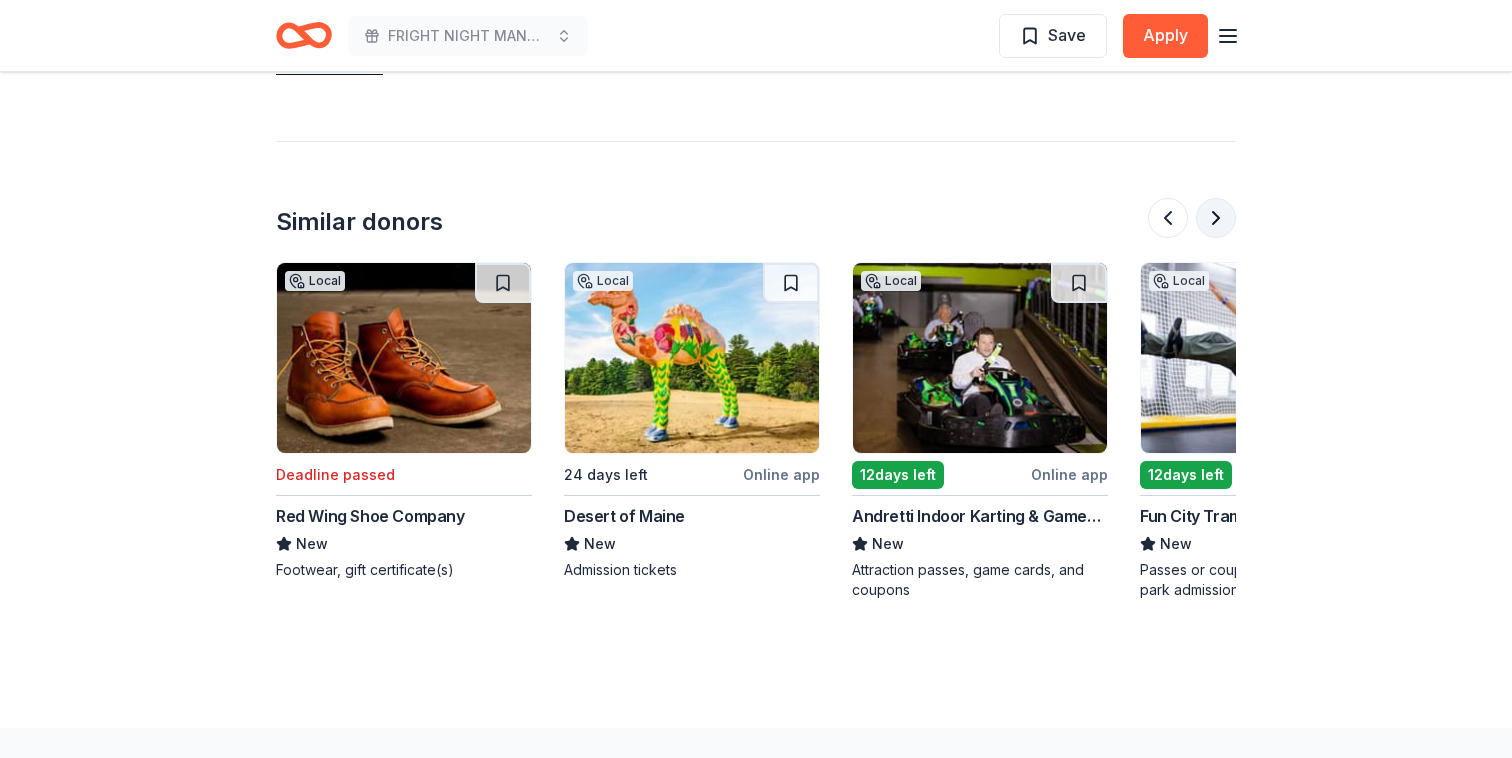 click at bounding box center [1216, 218] 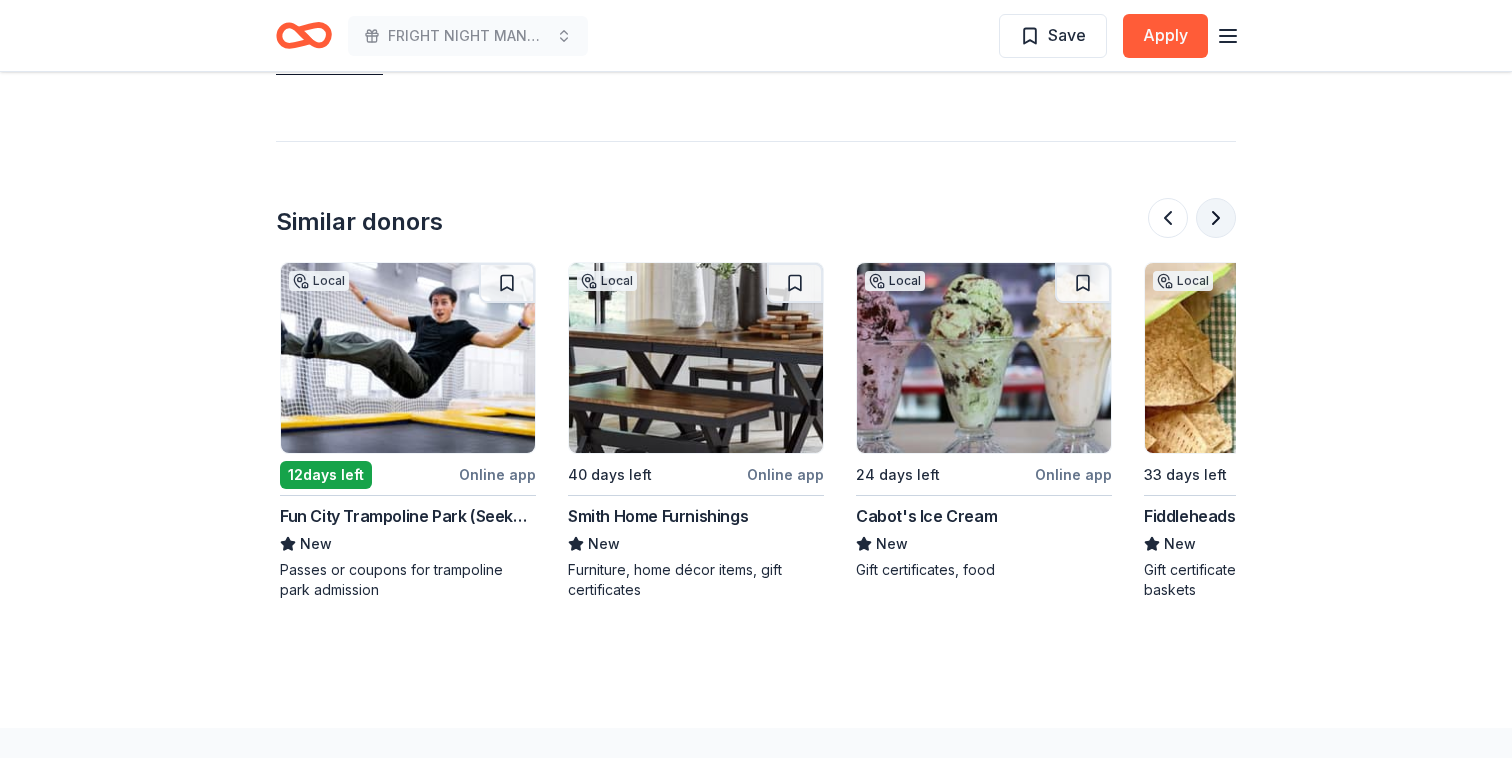 scroll, scrollTop: 0, scrollLeft: 1728, axis: horizontal 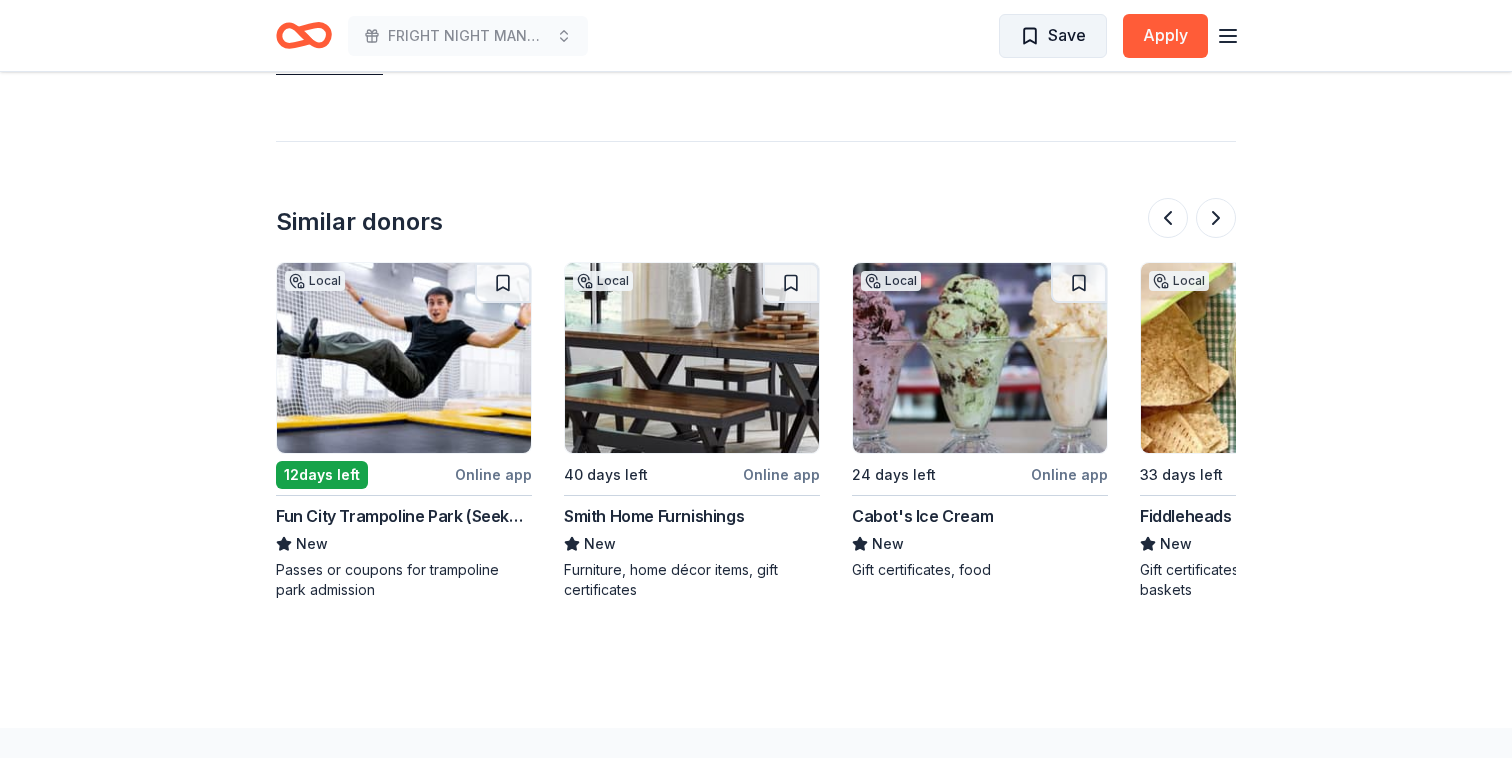click on "Save" at bounding box center [1053, 35] 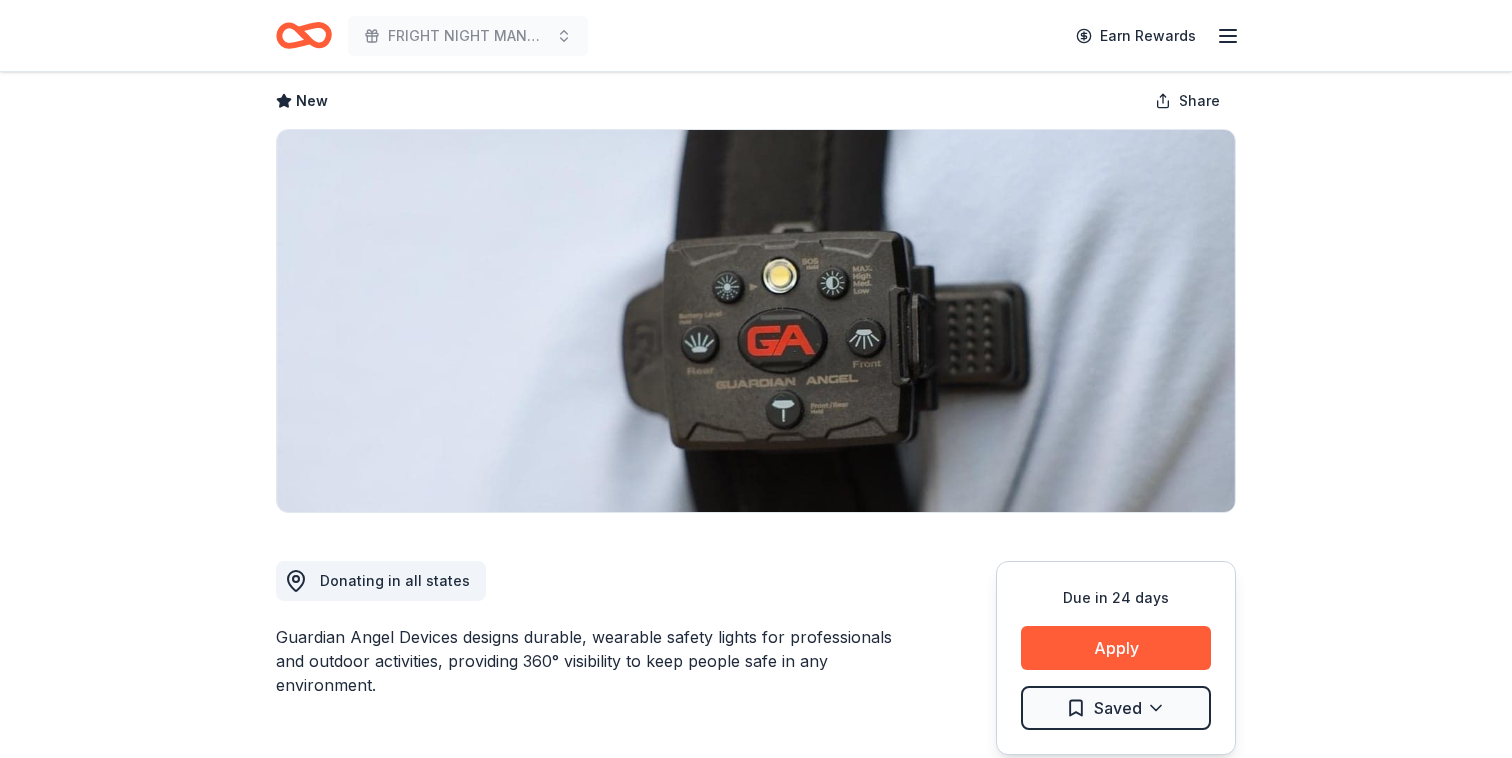 scroll, scrollTop: 0, scrollLeft: 0, axis: both 